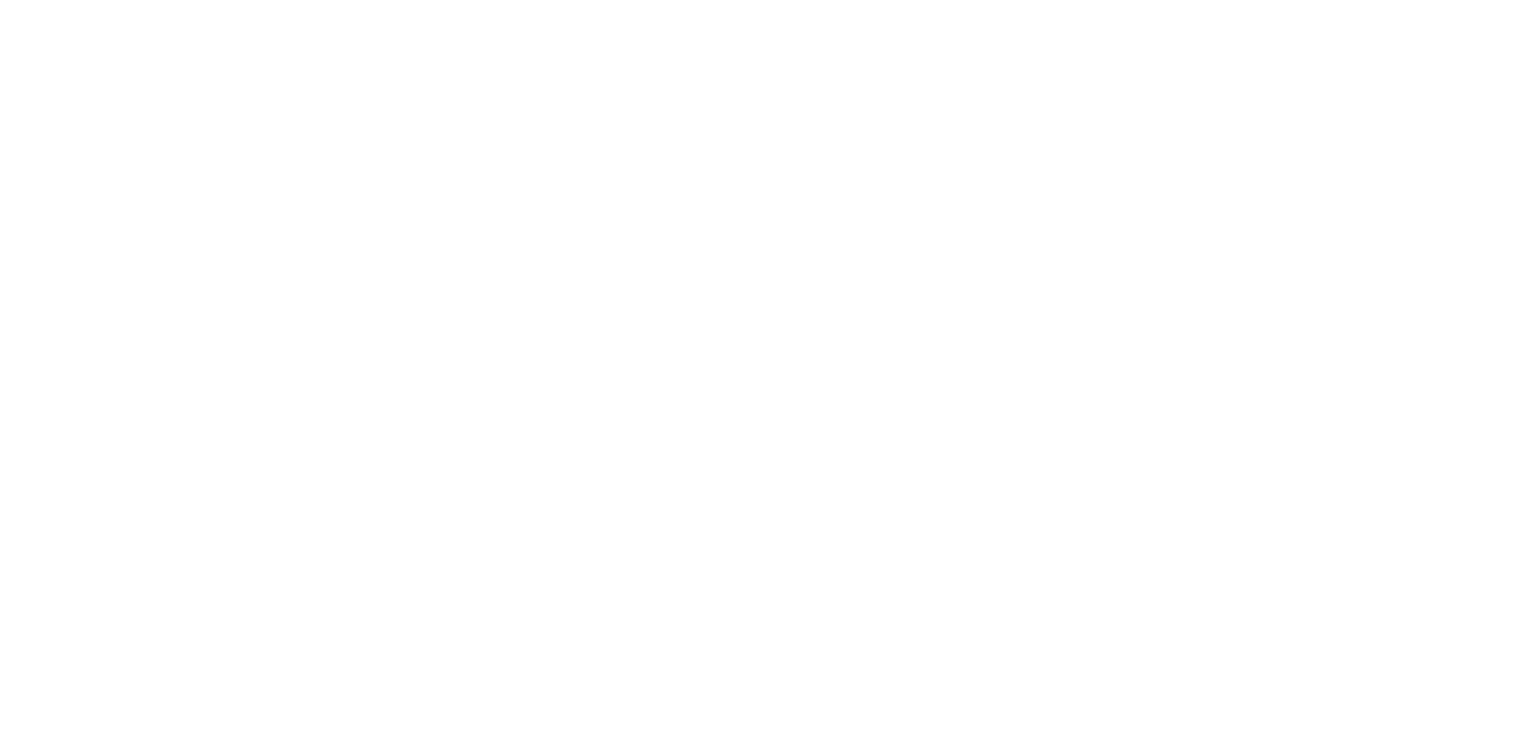 scroll, scrollTop: 0, scrollLeft: 0, axis: both 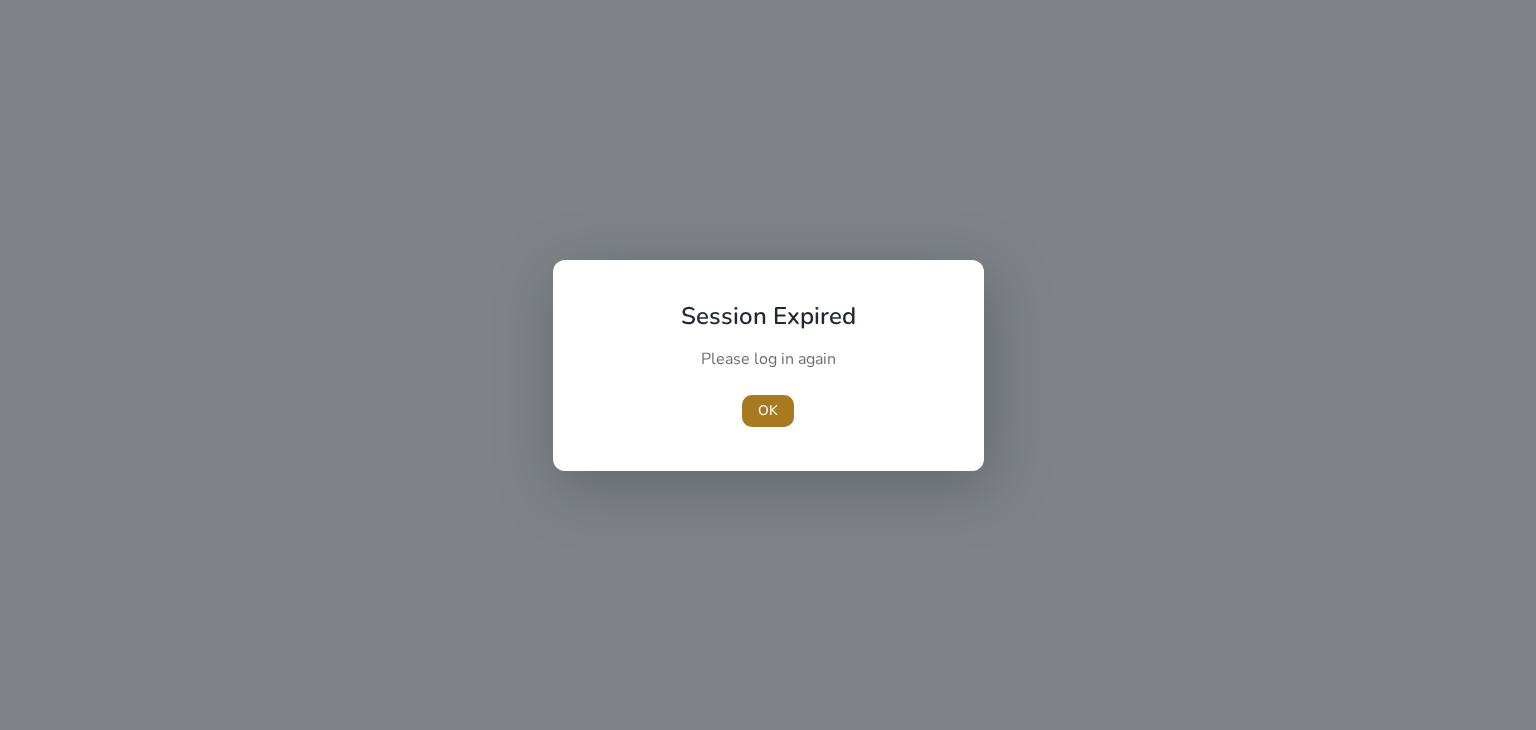 click at bounding box center (768, 411) 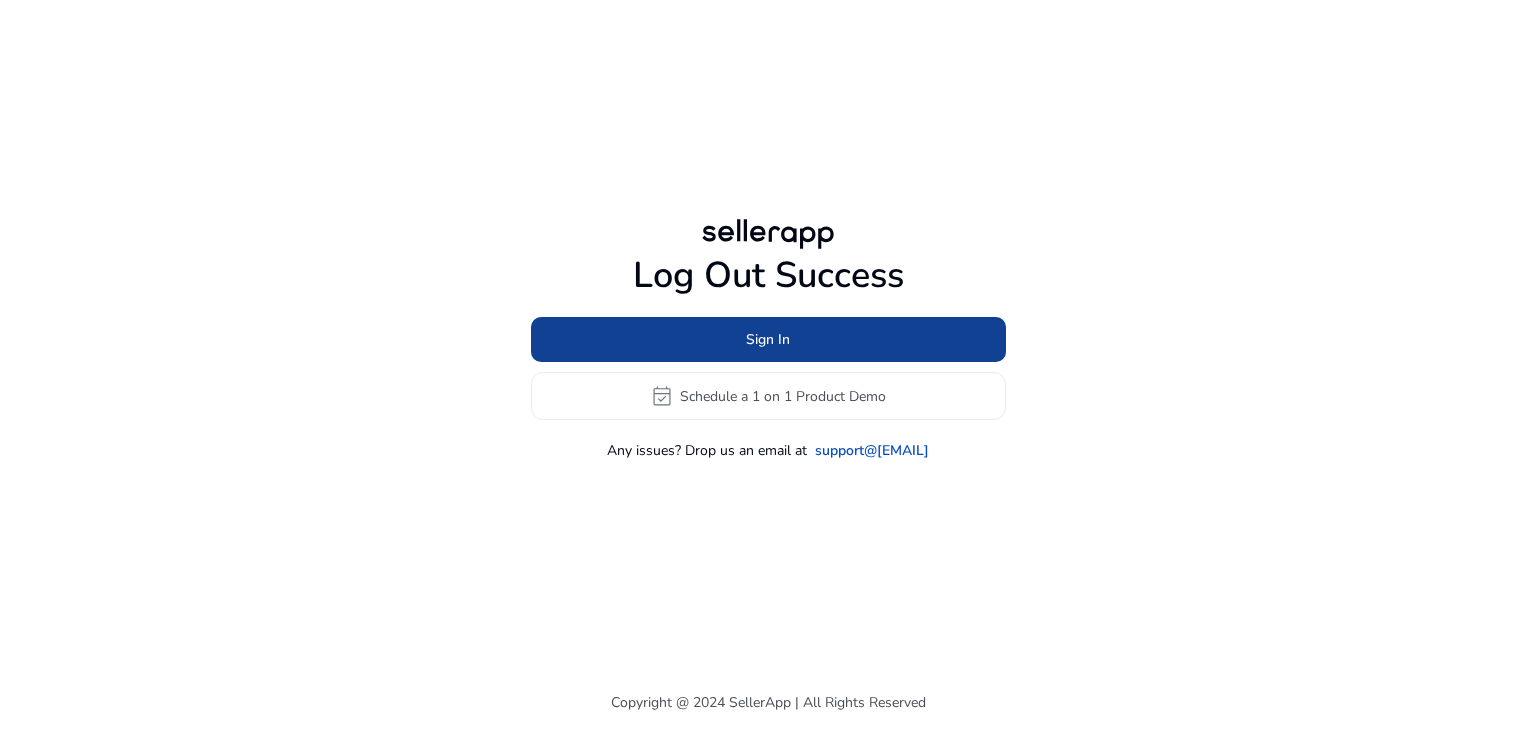 click 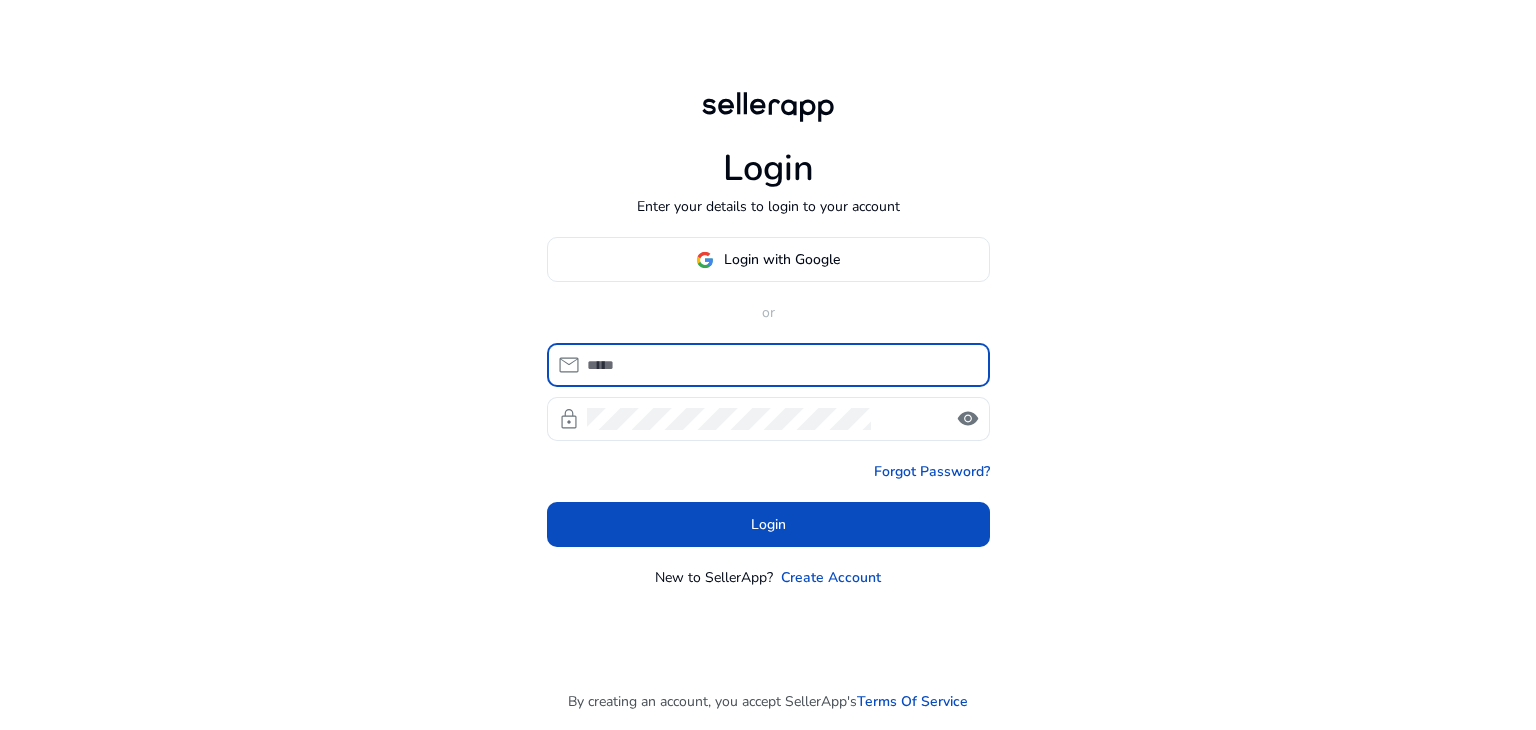 type on "**********" 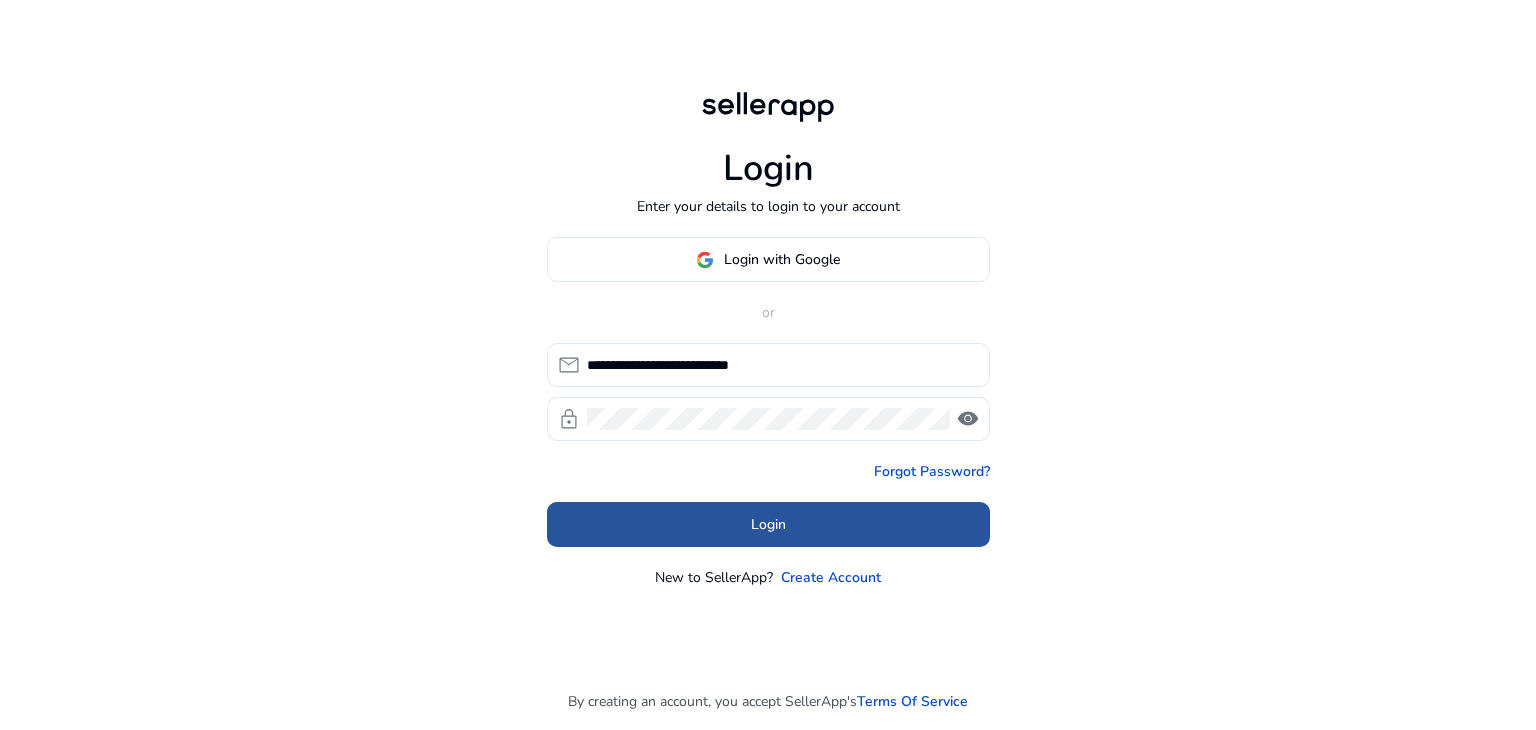 click at bounding box center (768, 525) 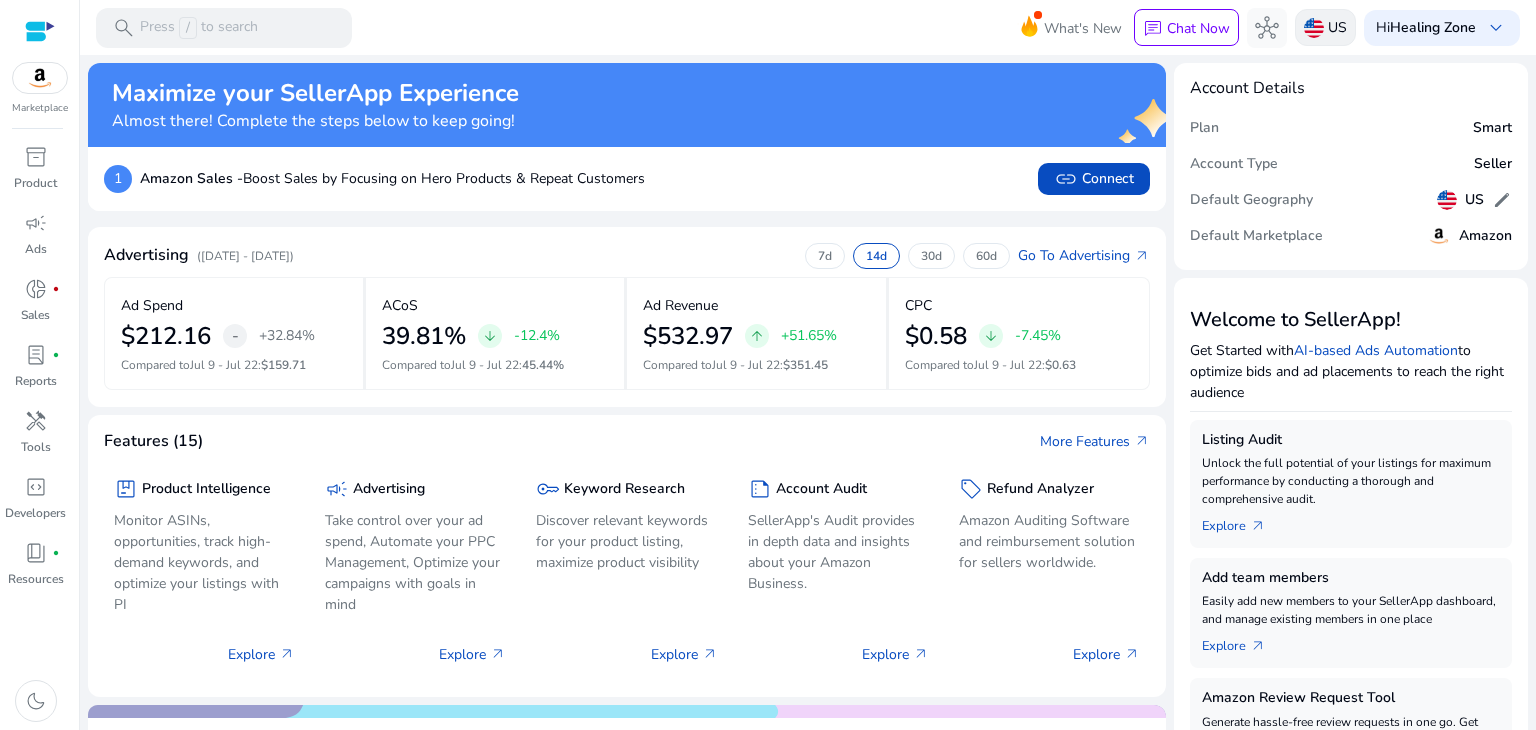 click at bounding box center (1314, 28) 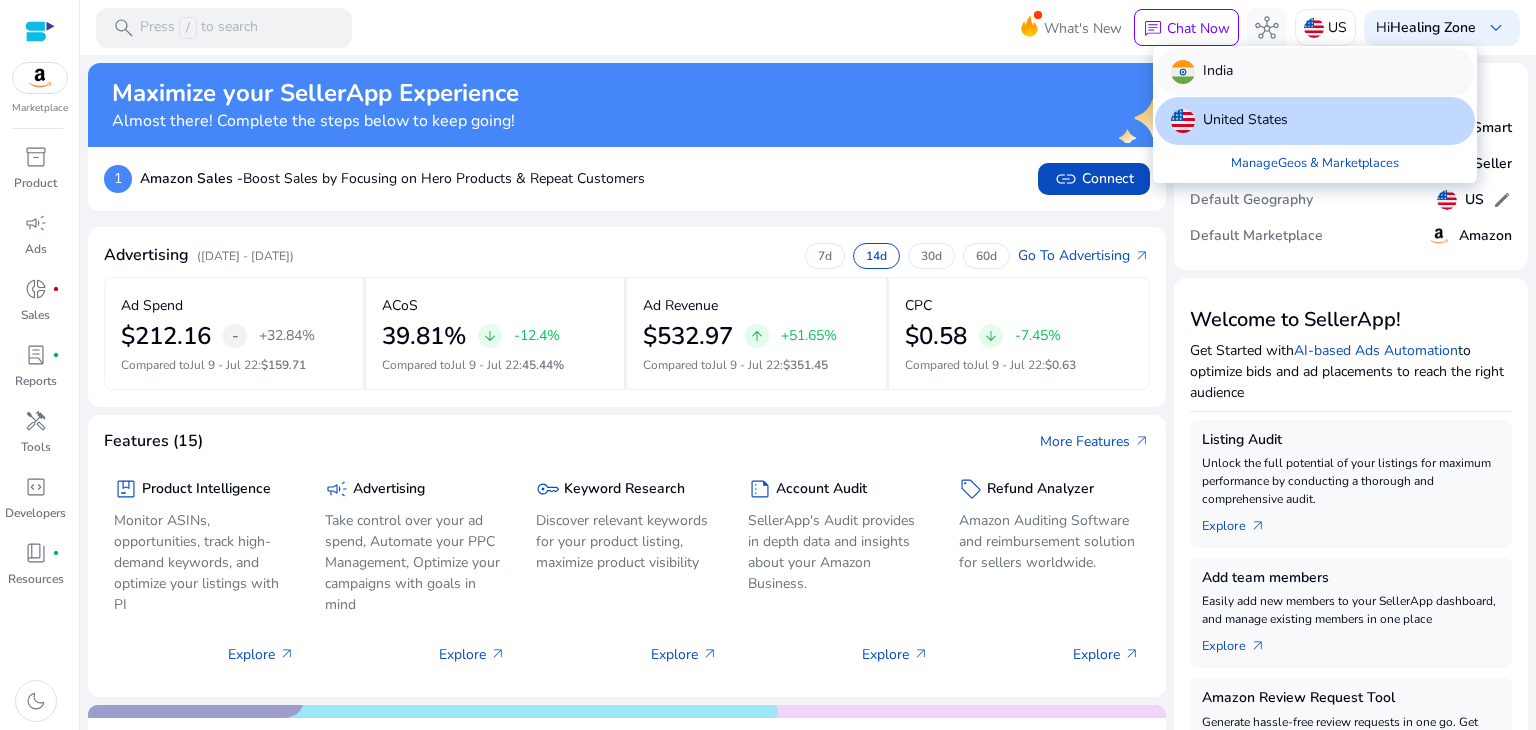 click on "India" at bounding box center (1315, 72) 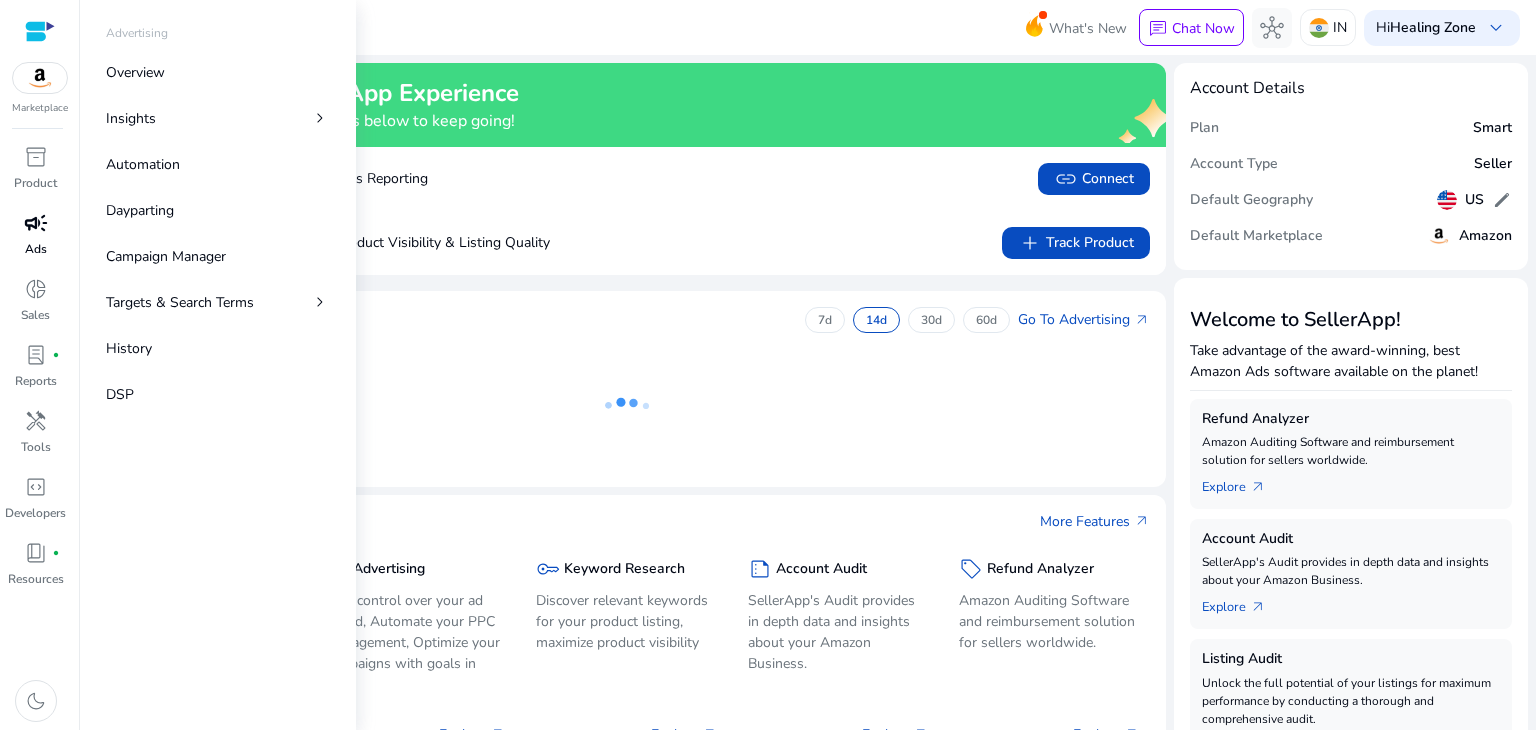 click on "Ads" at bounding box center (36, 249) 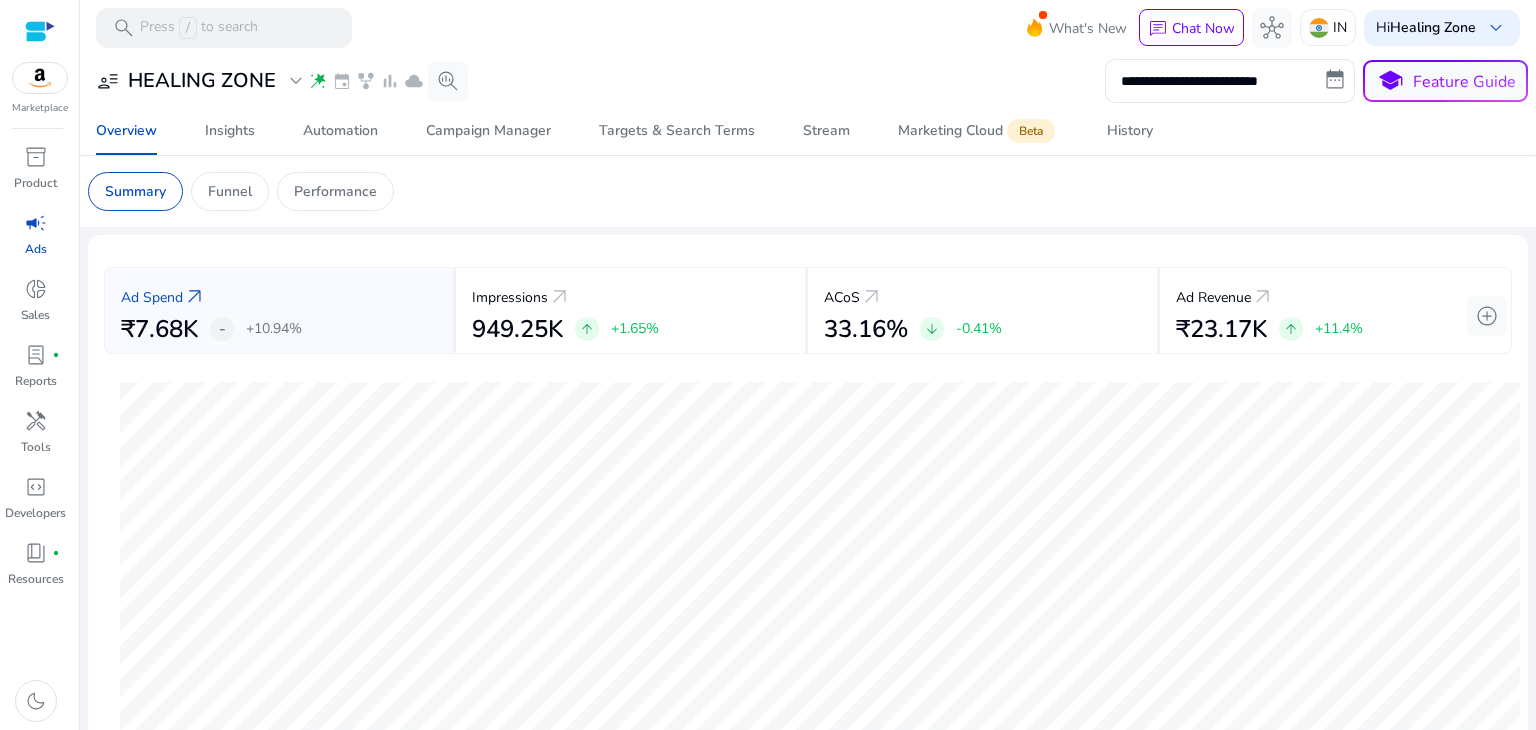 scroll, scrollTop: 16, scrollLeft: 0, axis: vertical 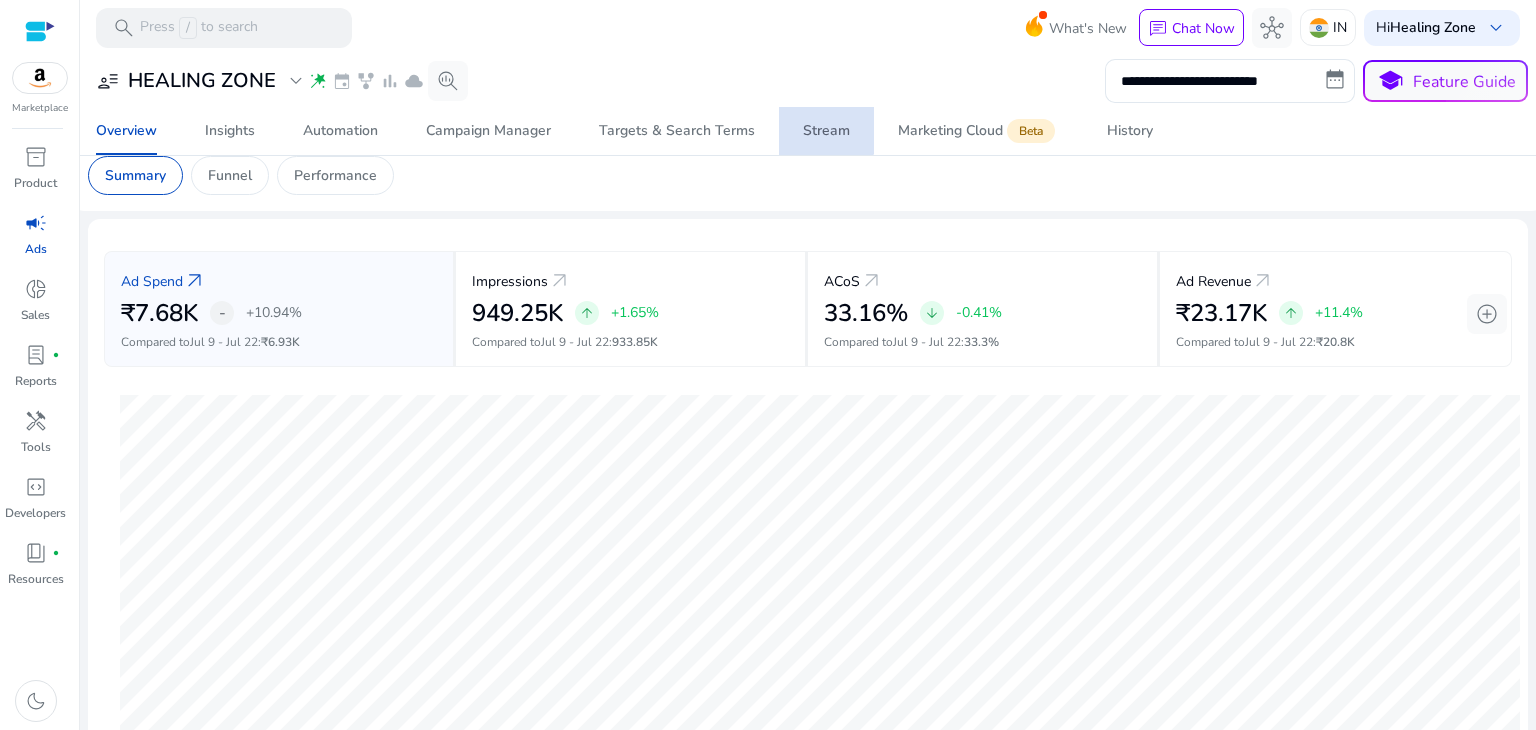 click on "Stream" at bounding box center [826, 131] 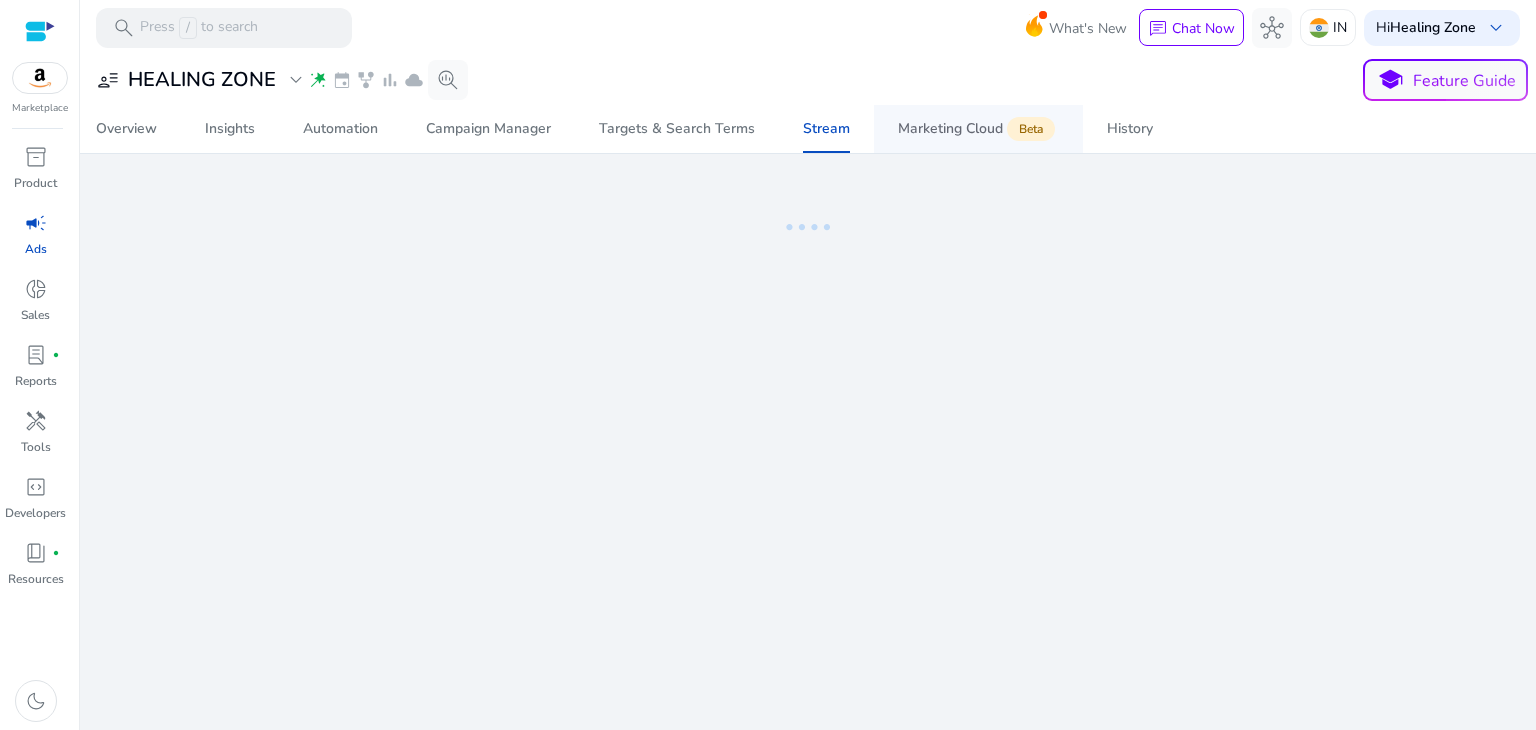 scroll, scrollTop: 0, scrollLeft: 0, axis: both 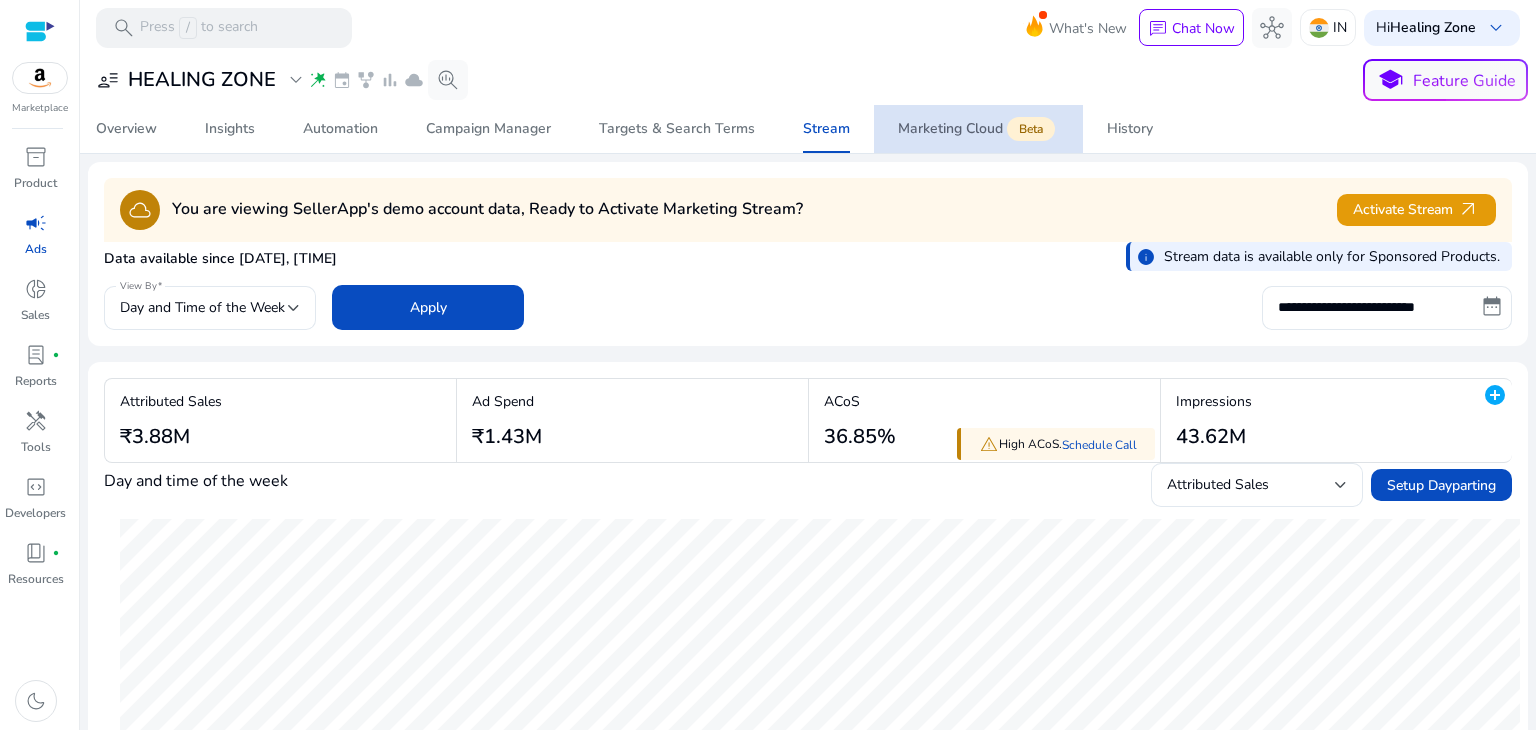 click on "Marketing Cloud  Beta" at bounding box center (978, 129) 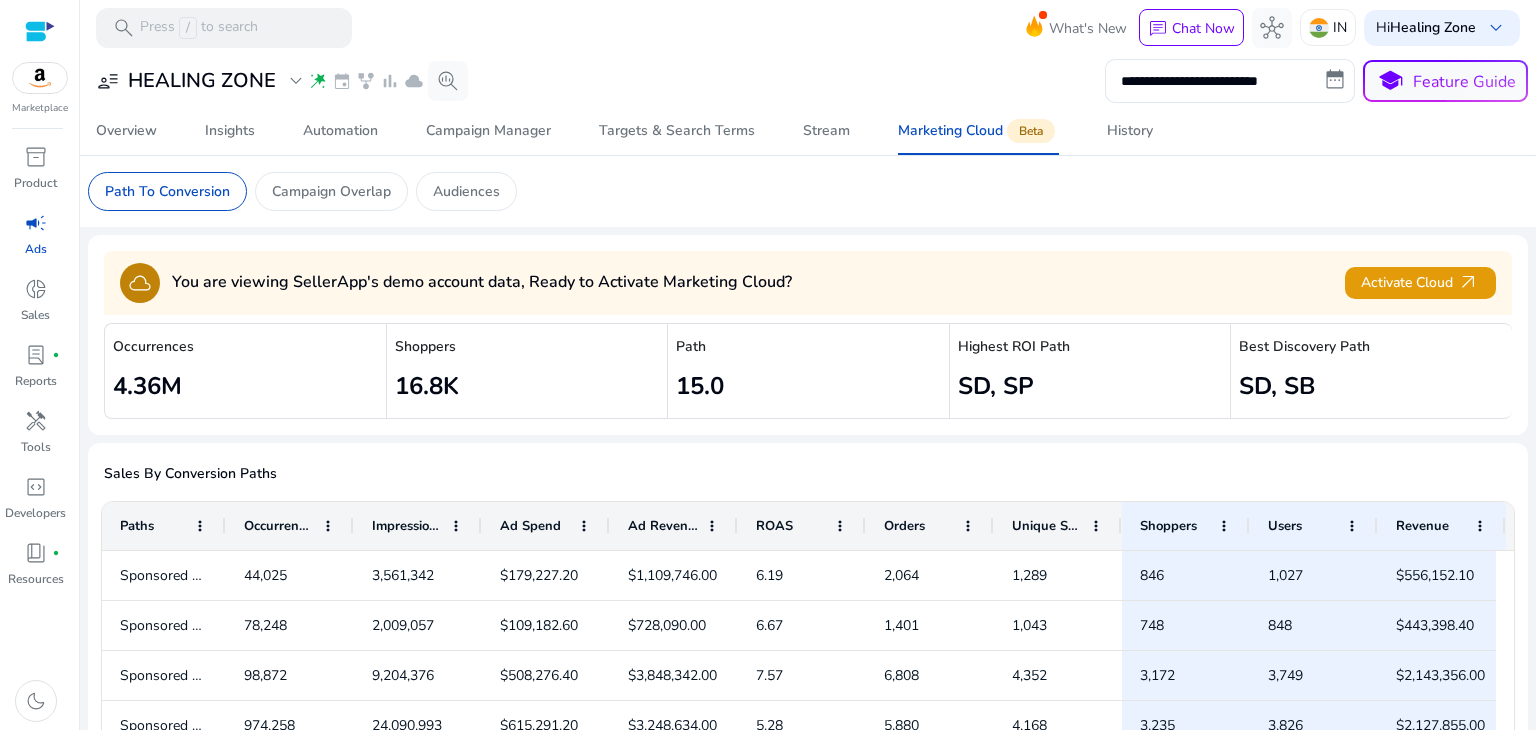 scroll, scrollTop: 0, scrollLeft: 0, axis: both 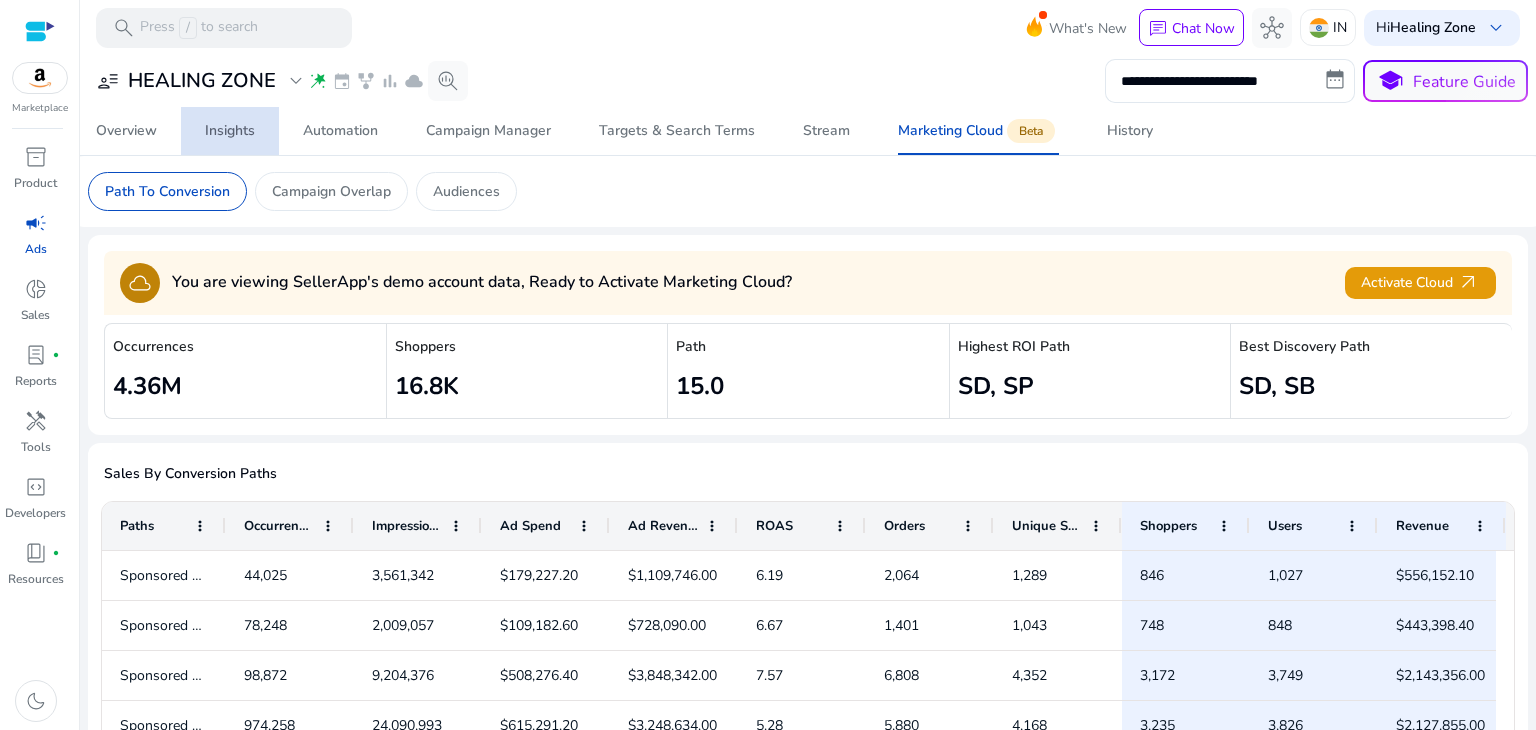 click on "Insights" at bounding box center [230, 131] 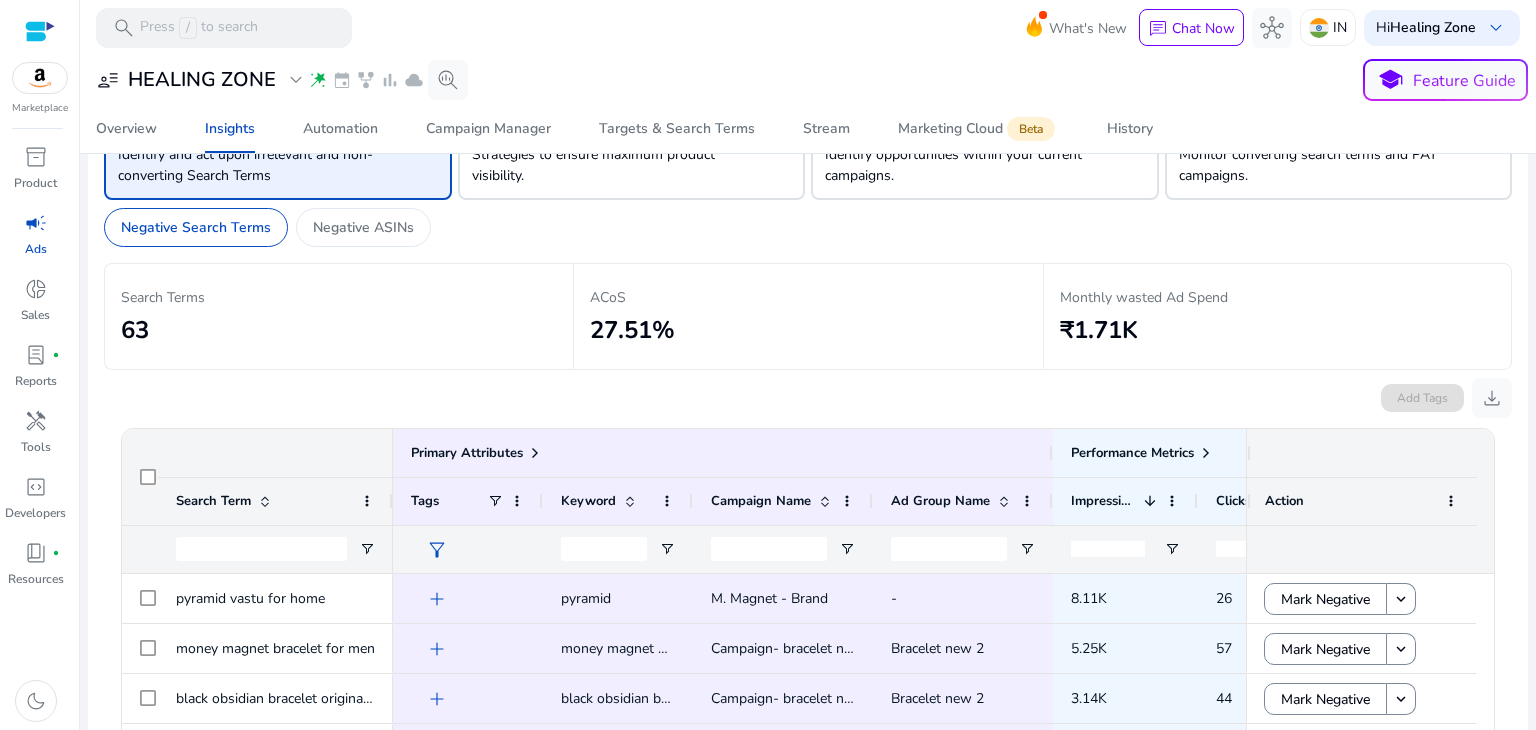 scroll, scrollTop: 98, scrollLeft: 0, axis: vertical 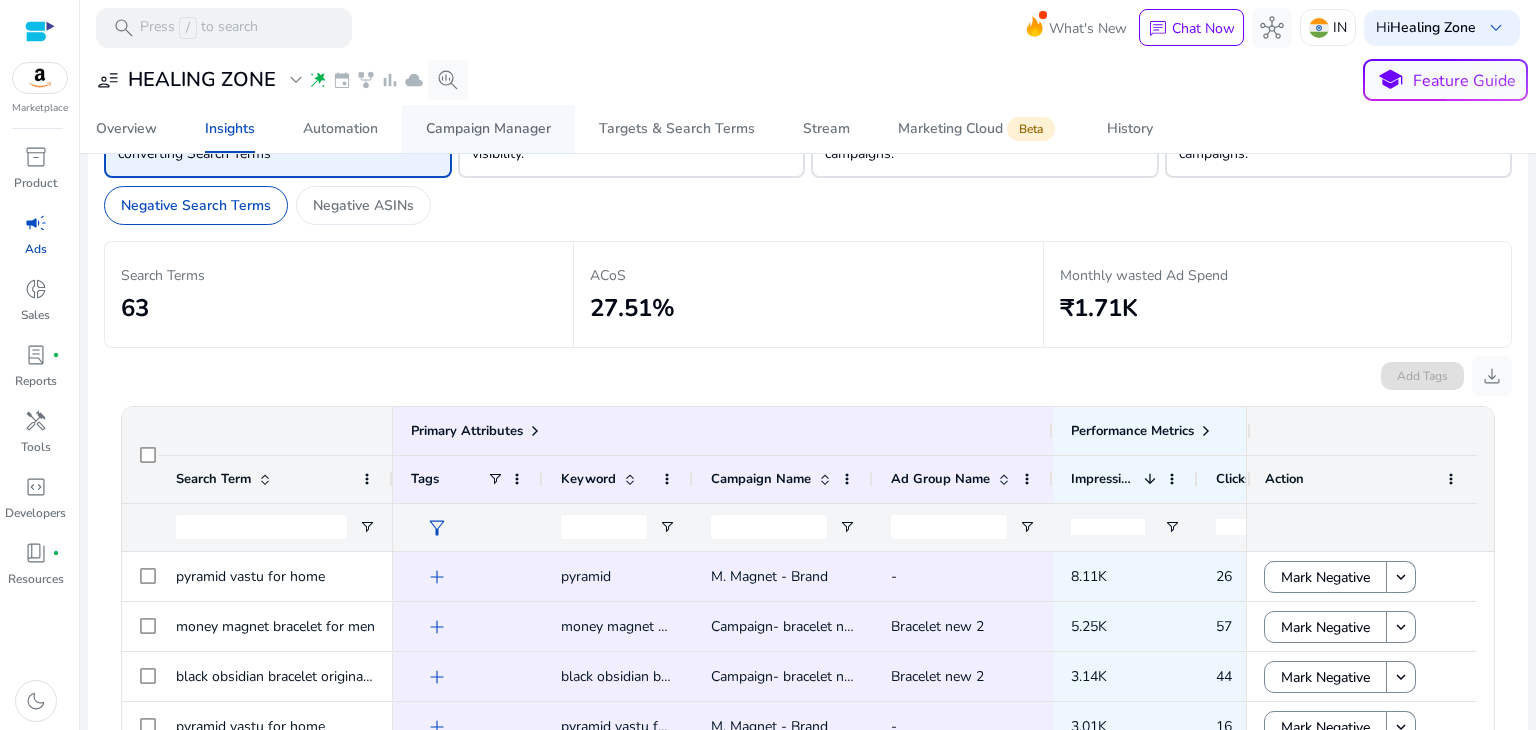 click on "Campaign Manager" at bounding box center [488, 129] 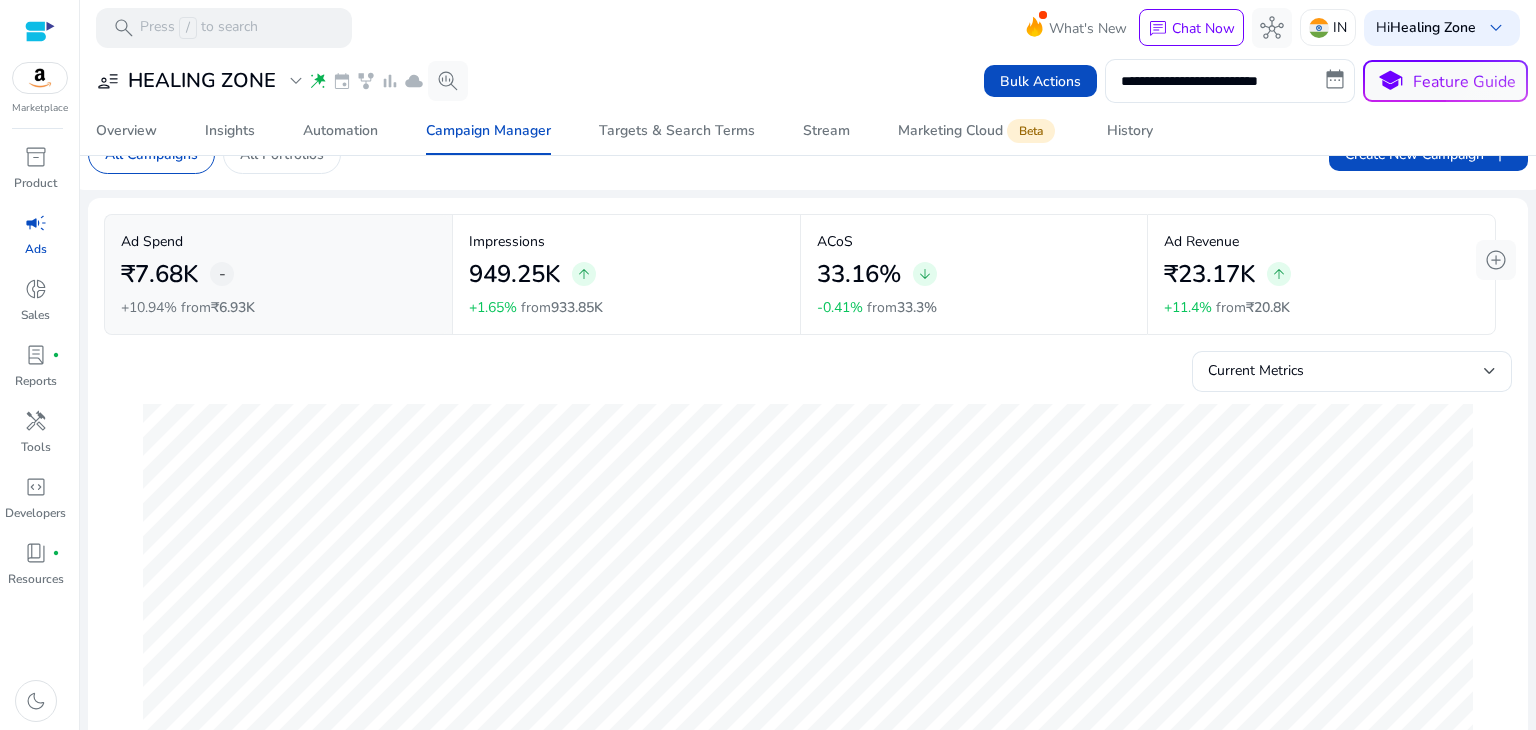 scroll, scrollTop: 0, scrollLeft: 0, axis: both 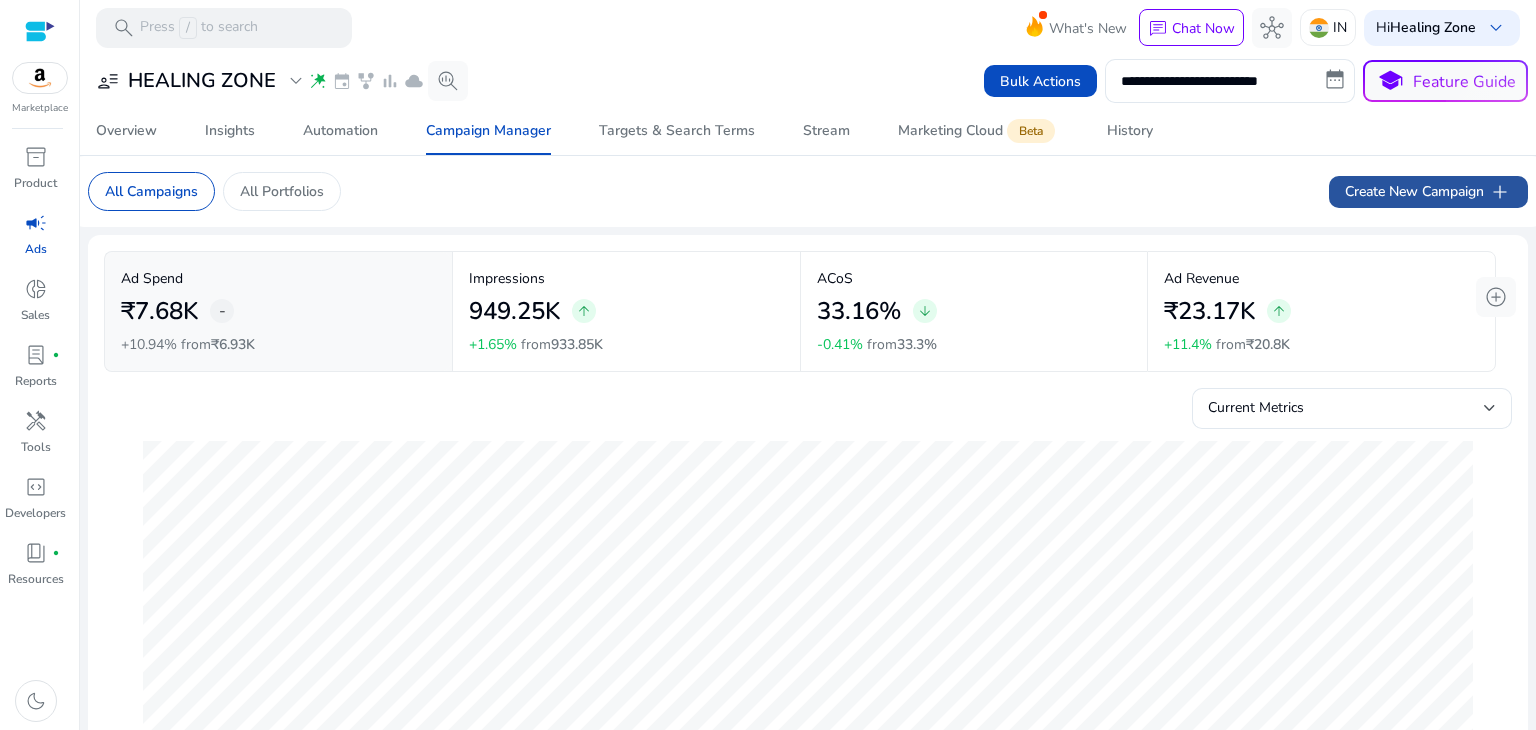 click 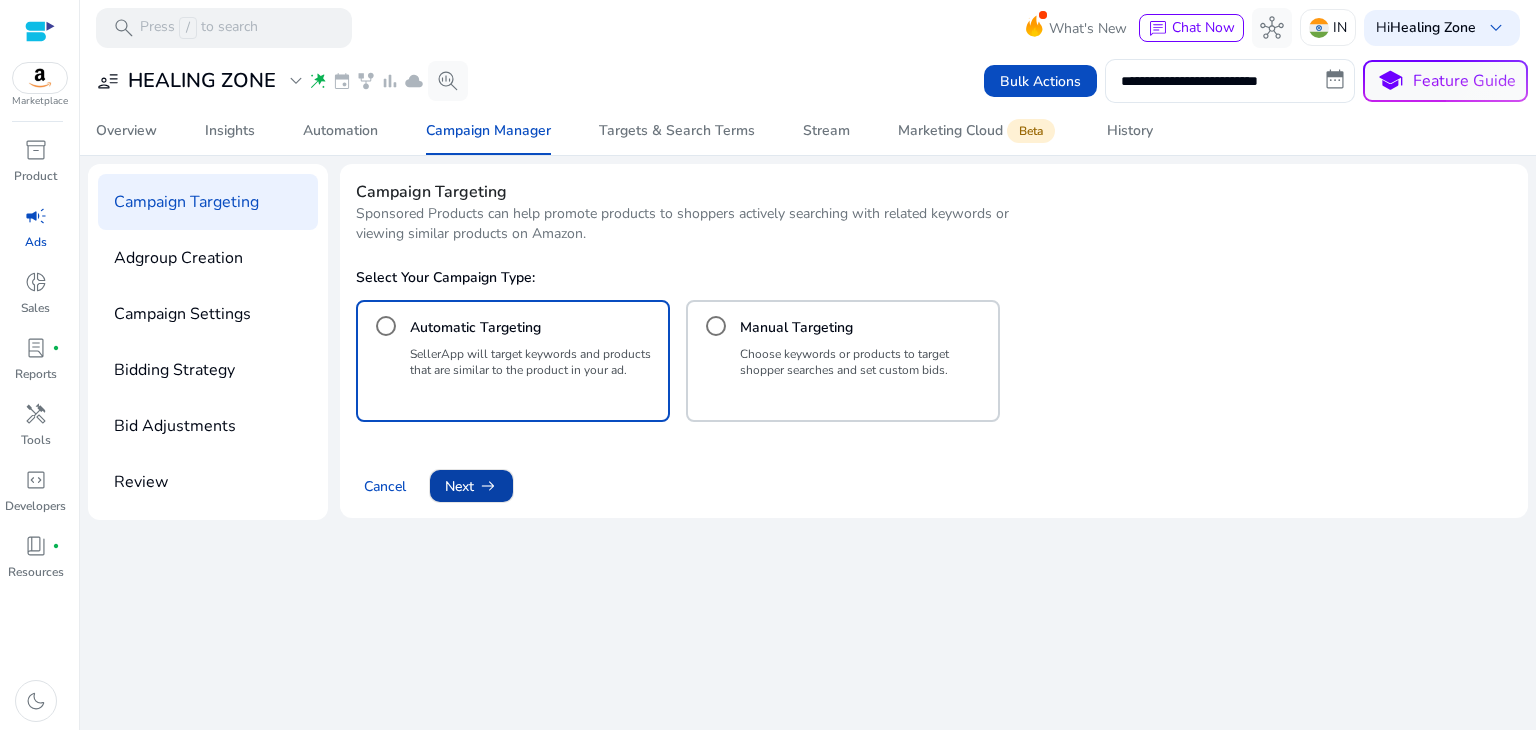 click at bounding box center [471, 486] 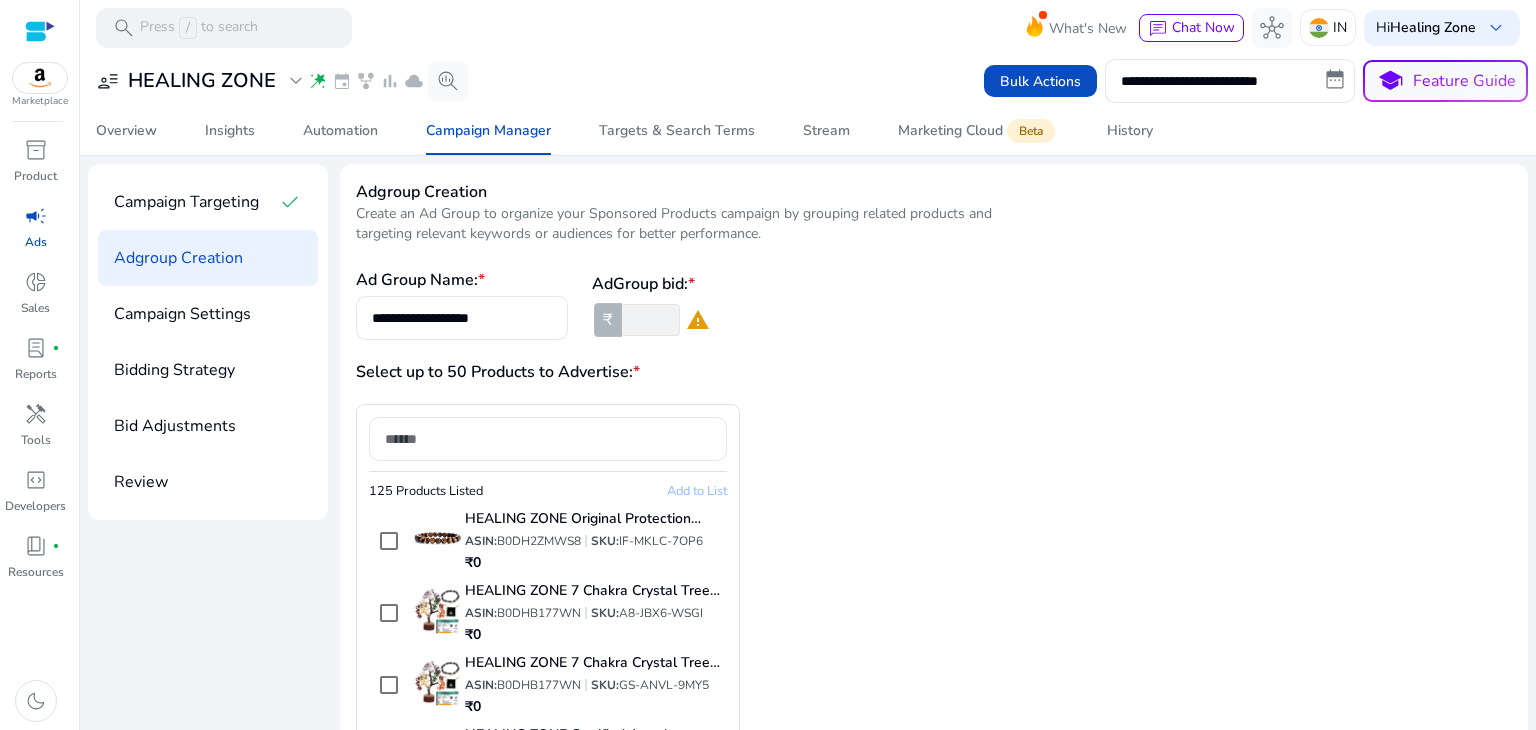 click at bounding box center (649, 320) 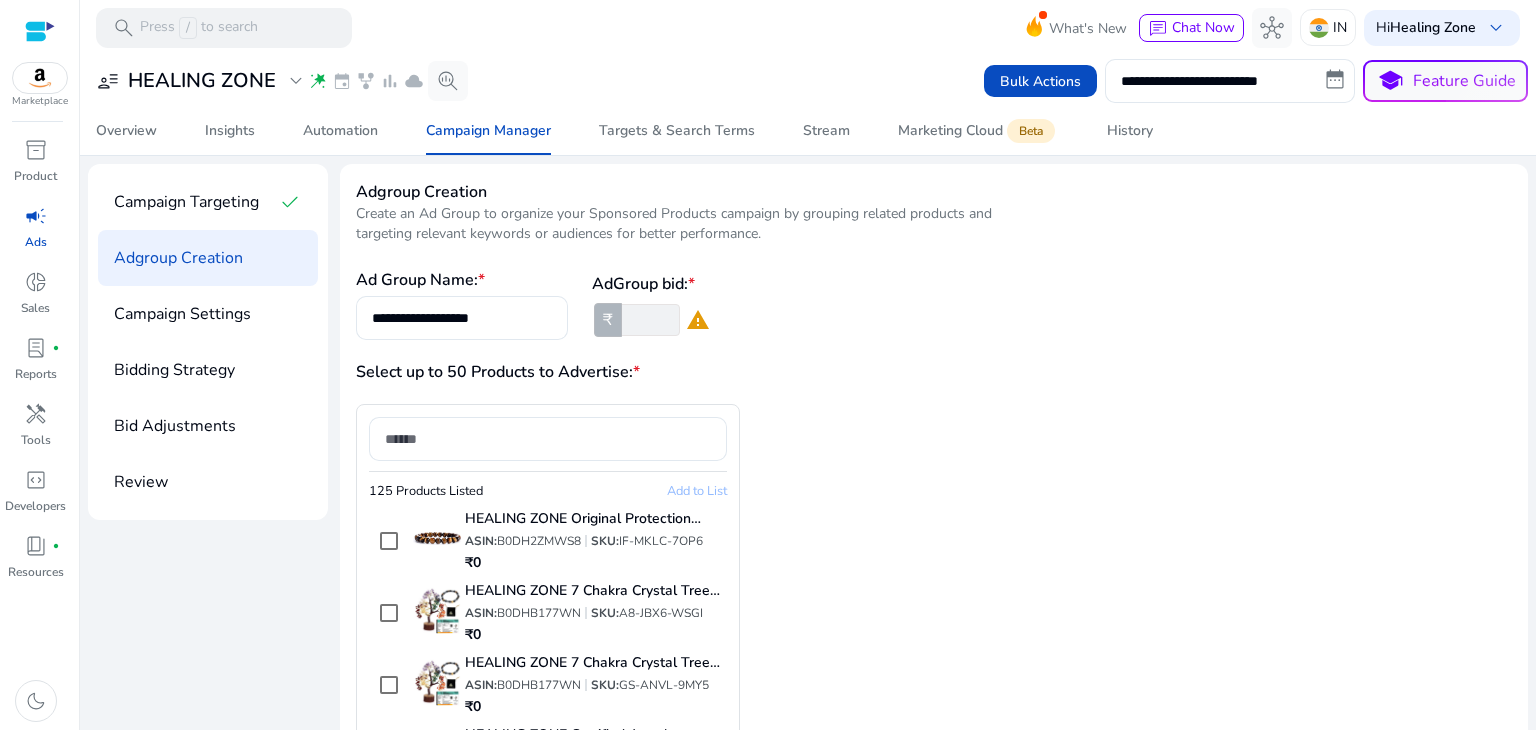 type on "*" 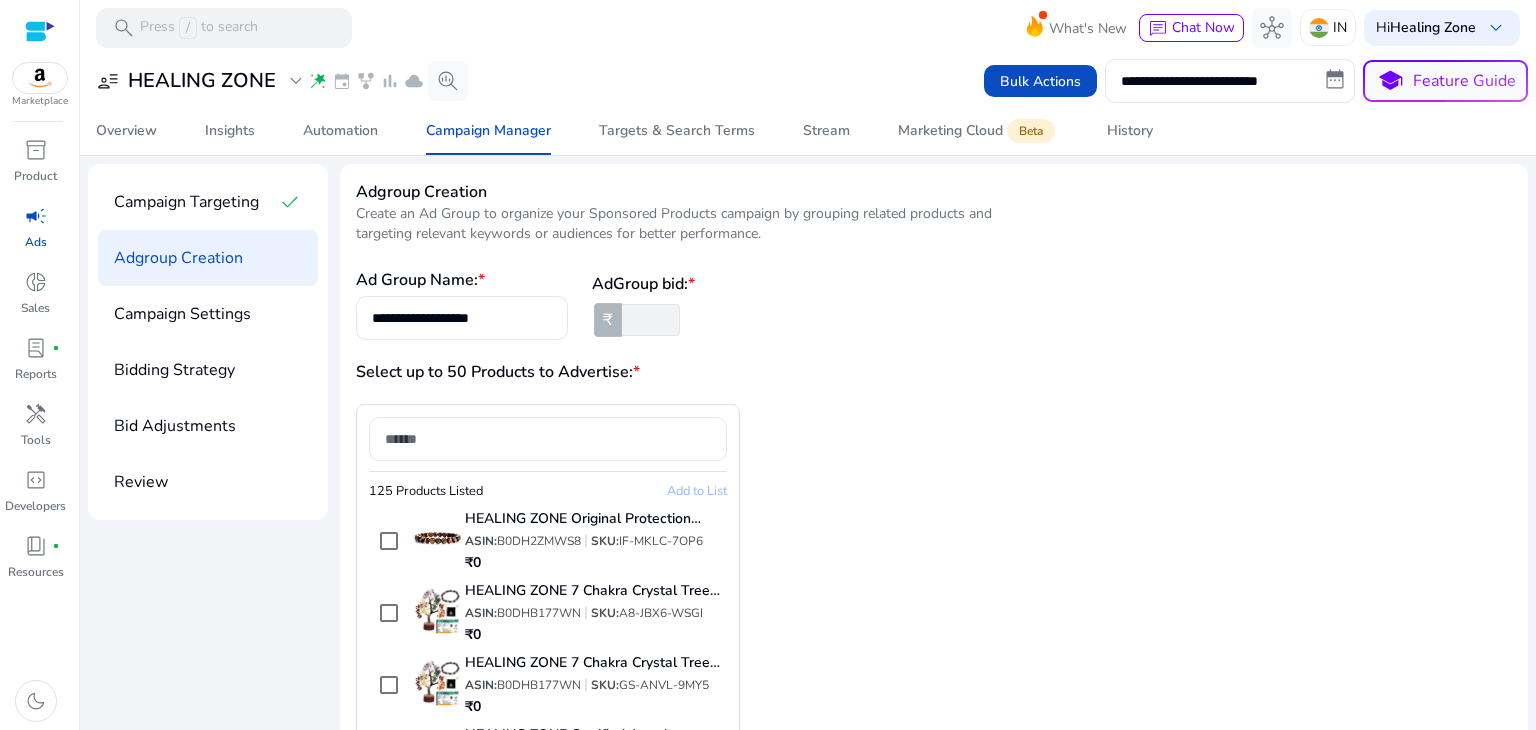 type on "***" 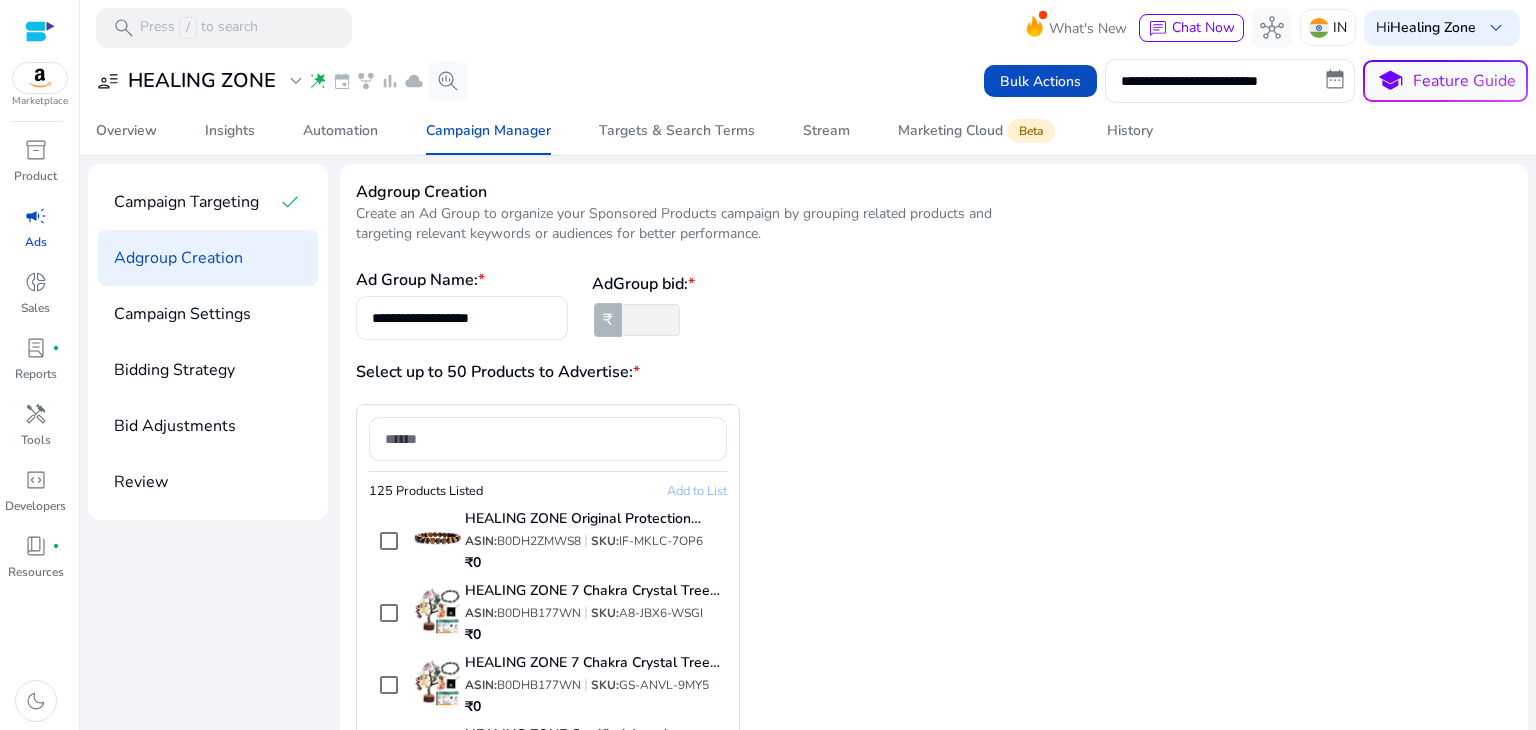 type on "***" 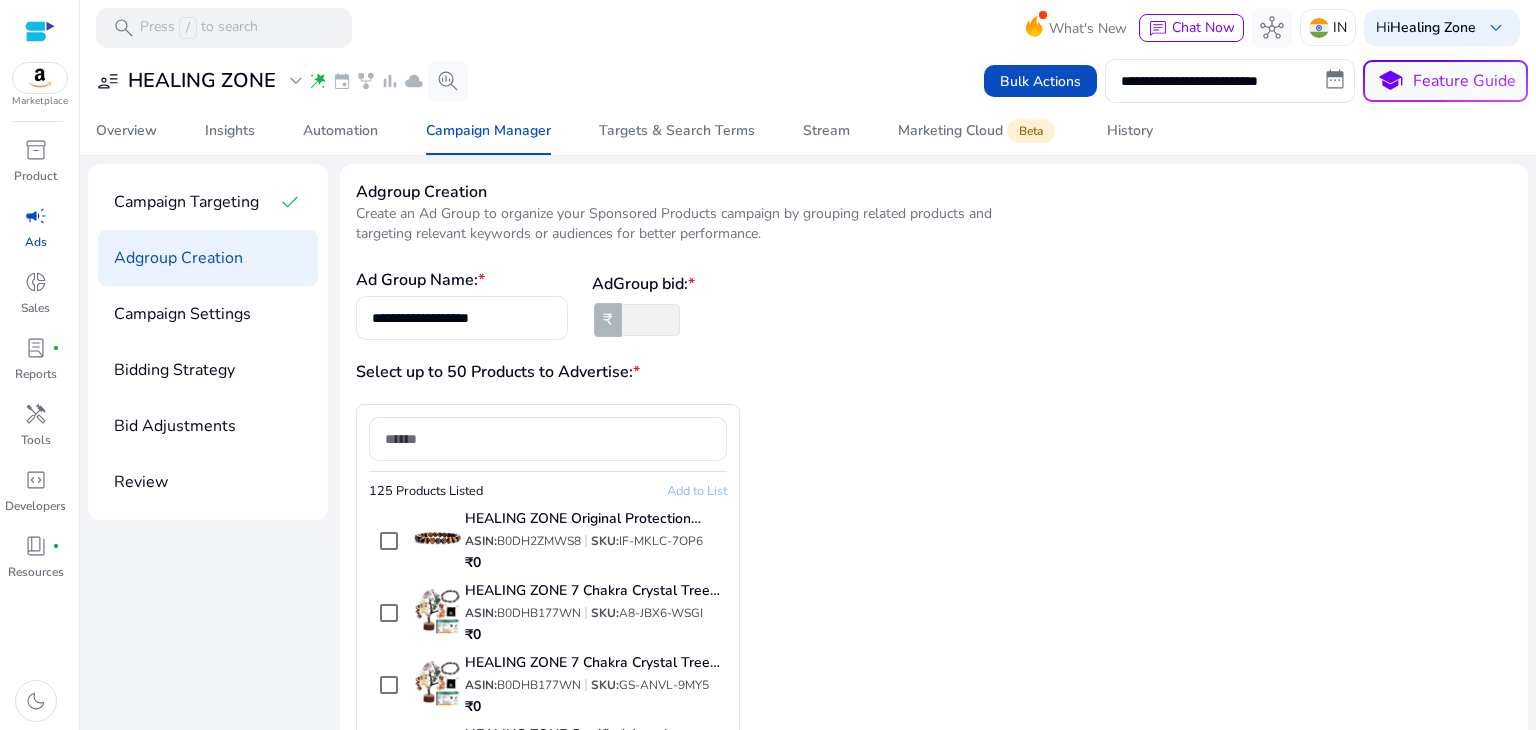 click on "125 Products Listed Add to List HEALING ZONE Original Protection Bracelet – Natural 8mm Tiger Eye Beads for Men & Women – Healing Bracelet for Courage, Protection & Willpower – Energy Crystal for Reiki, Meditation, Gifting ASIN: B0DH2ZMWS8 SKU: IF-MKLC-7OP6 ₹0 HEALING ZONE 7 Chakra Crystal Tree with Free Protection Bracelet | Natural Healing Crystals for Positive Energy, Spiritual Growth & Protection | Handmade Feng Shui Bonsai Tree for Home Décor & Gifting ASIN: B0DHB177WN SKU: A8-JBX6-WSGI ₹0 HEALING ZONE 7 Chakra Crystal Tree with Free Protection Bracelet | Natural Healing Crystals for Positive Energy, Spiritual Growth & Protection | Handmade Feng Shui Bonsai Tree for Home Décor & Gifting ASIN: B0DHB177WN SKU: GS-ANVL-9MY5 ₹0 HEALING ZONE Certified Amethyst Natural Healing Stone Crystal Round Beads 8 mm Bracelet for Men, Women, Boys, Girls, Purple ASIN: B0DHFJDB2L SKU: LT-XF3B-1LIW ₹0 ASIN: B0DHFQZMYX SKU: RP-QAC7-VL4Y ₹0 SKU:" at bounding box center (740, 624) 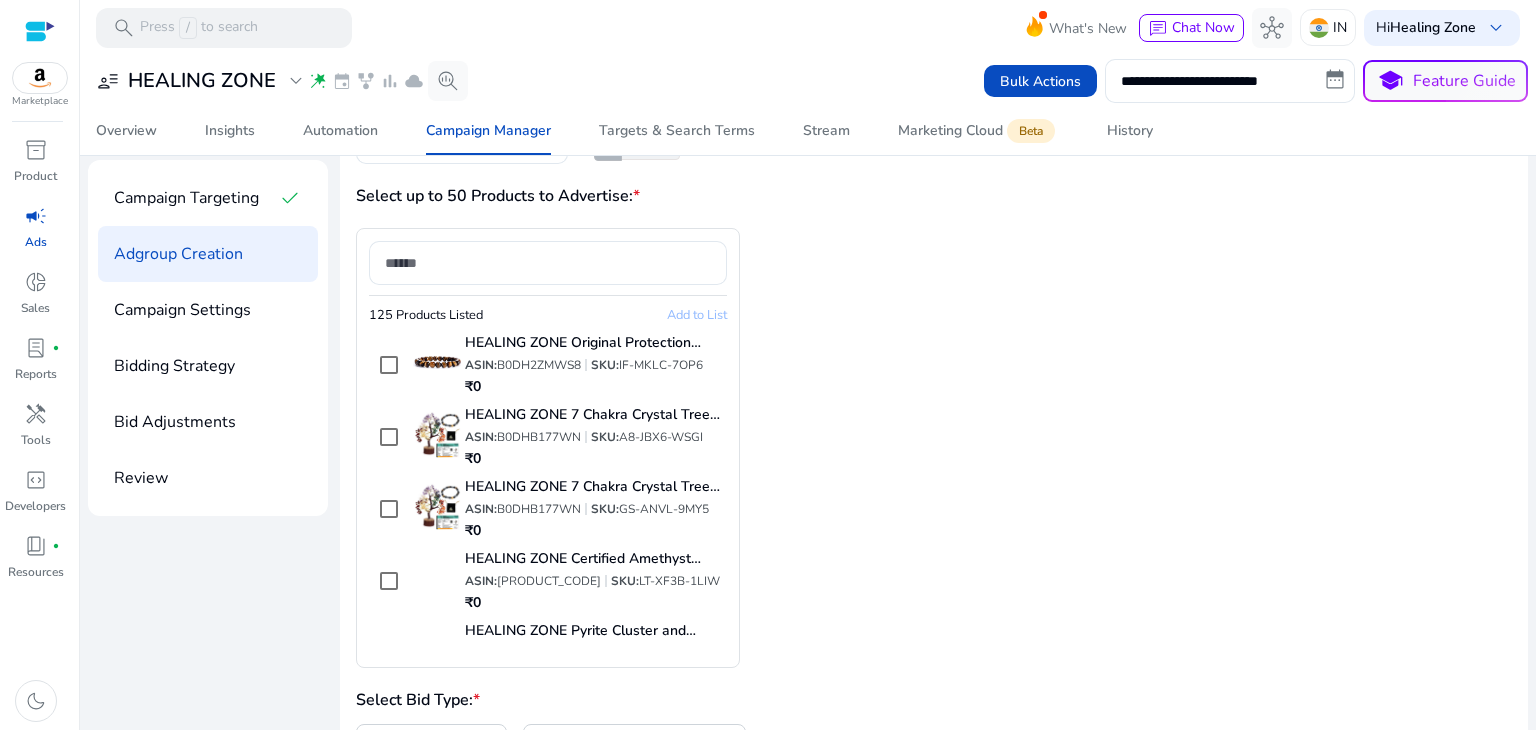 scroll, scrollTop: 180, scrollLeft: 0, axis: vertical 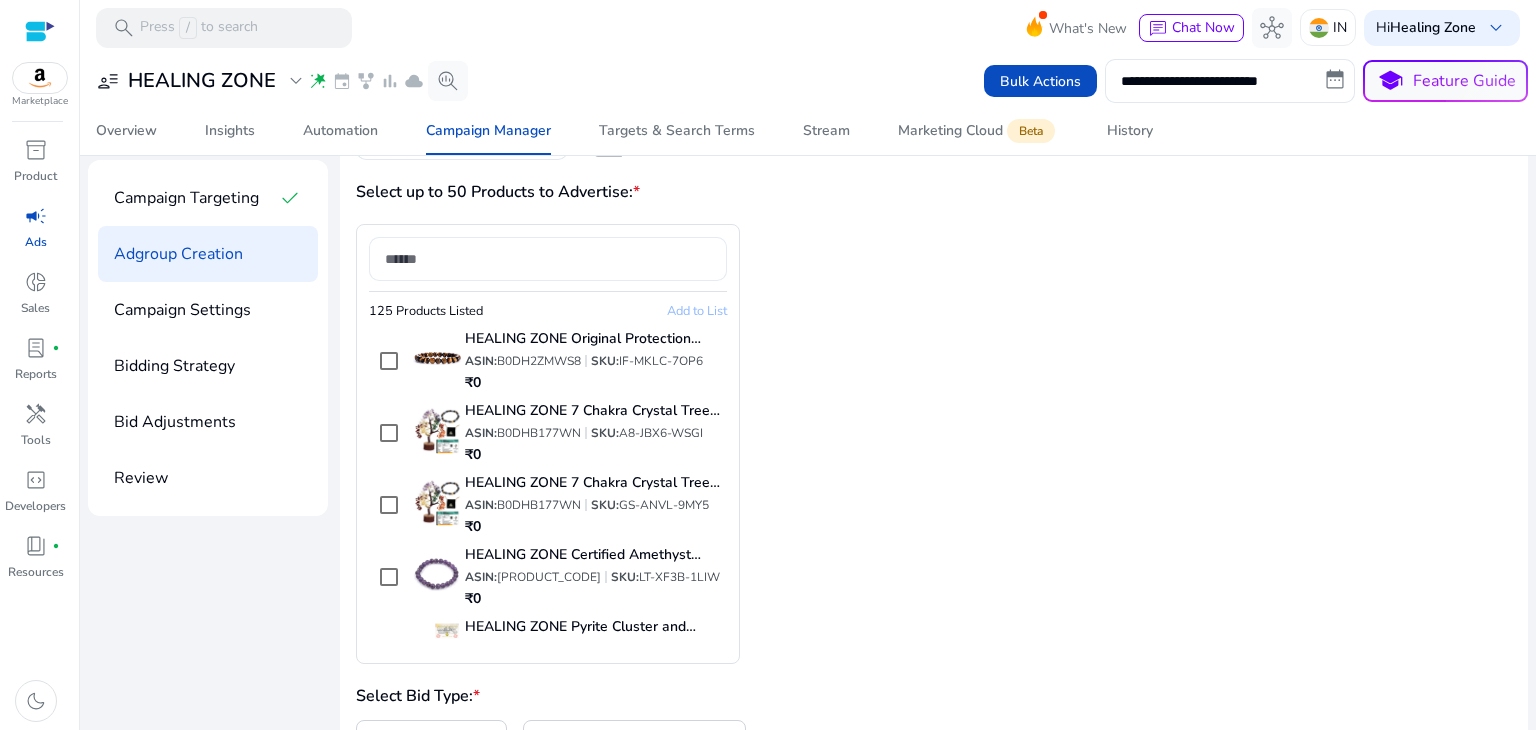 click at bounding box center [548, 259] 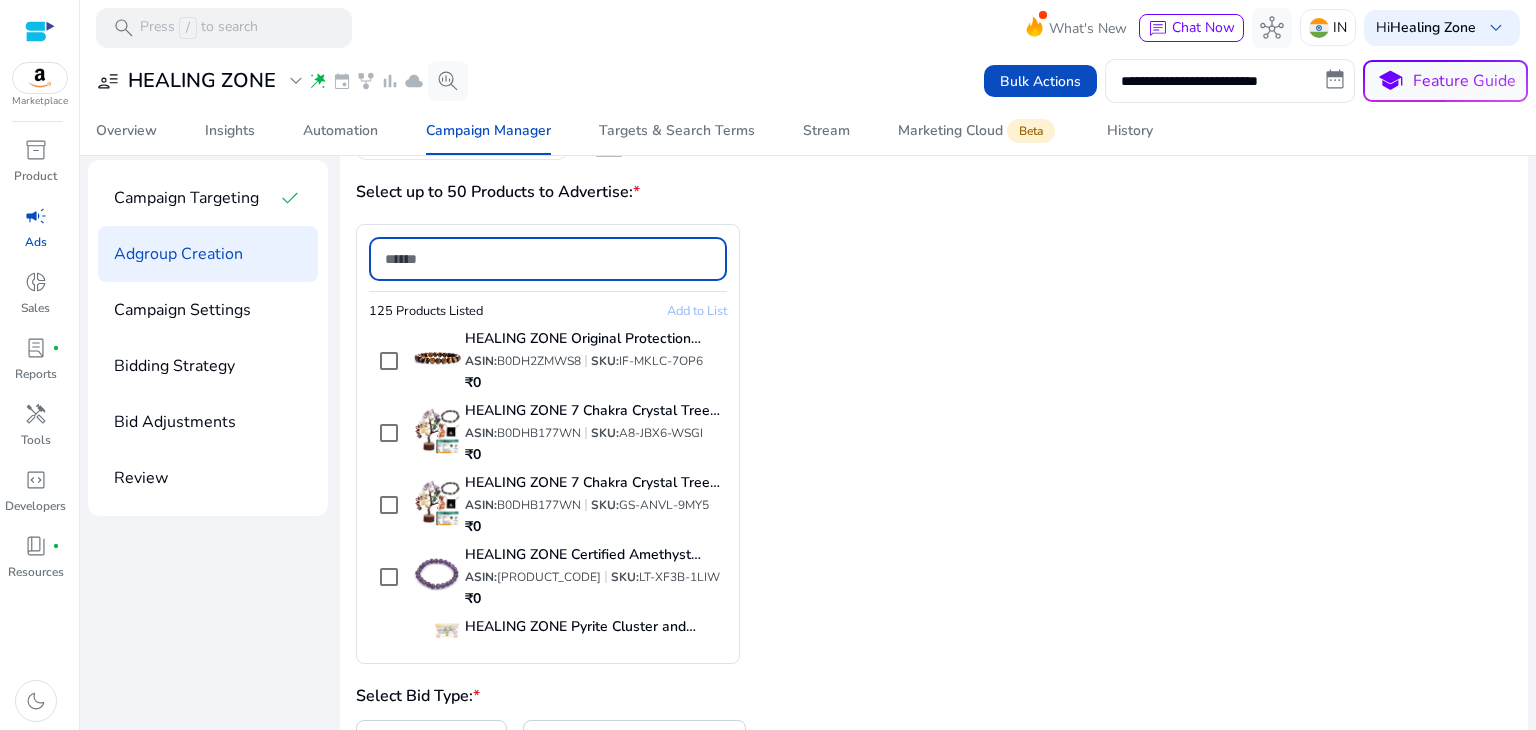 paste on "**********" 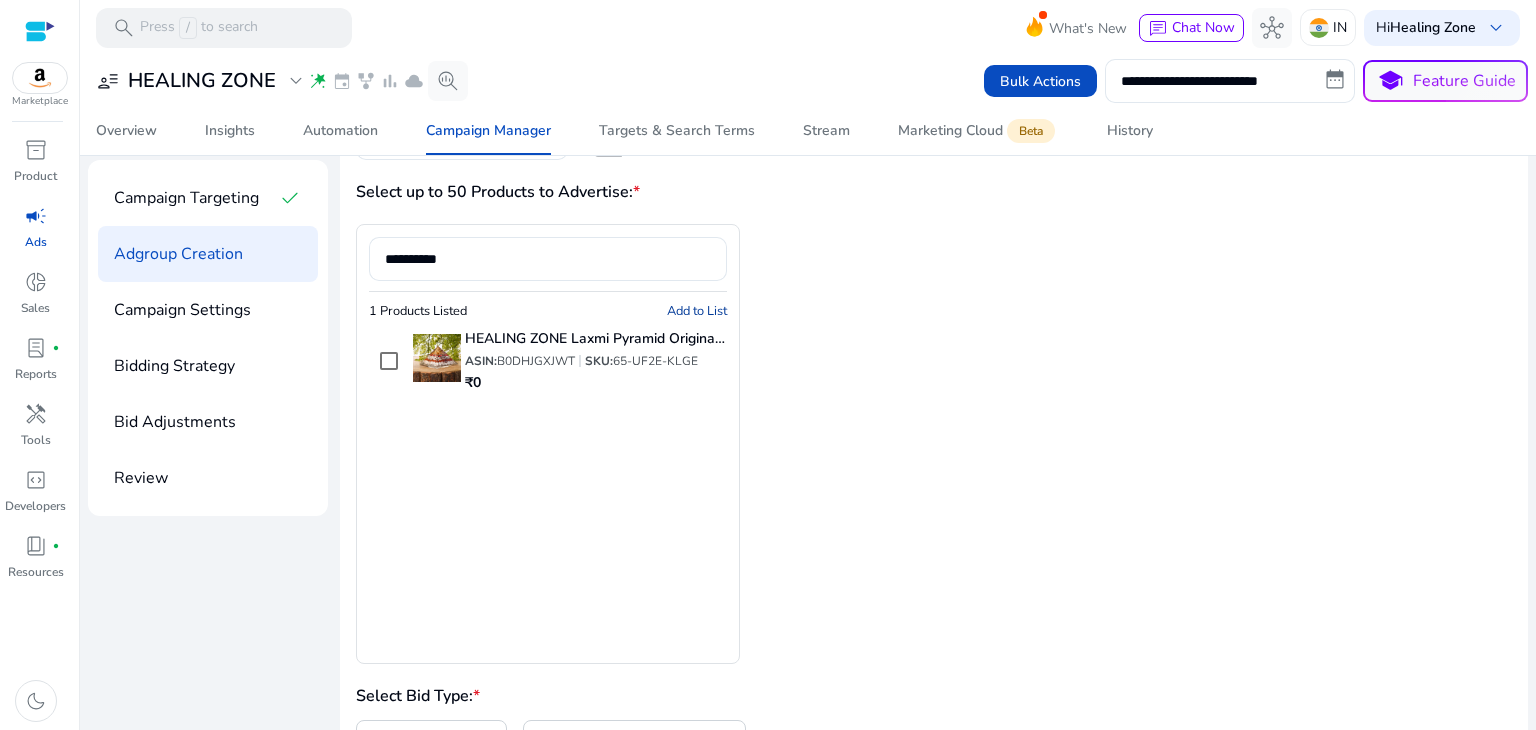 click on "**********" at bounding box center (740, 444) 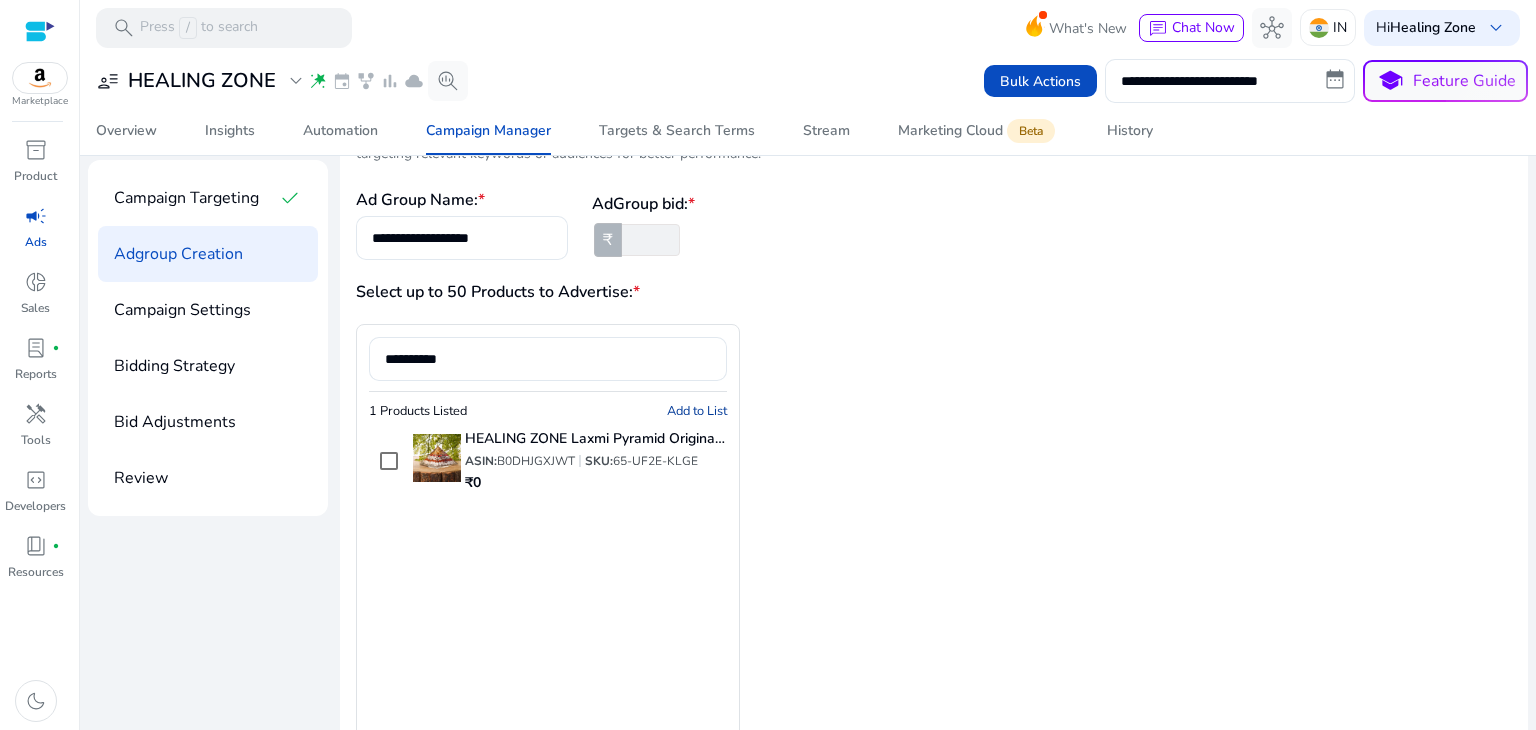 scroll, scrollTop: 79, scrollLeft: 0, axis: vertical 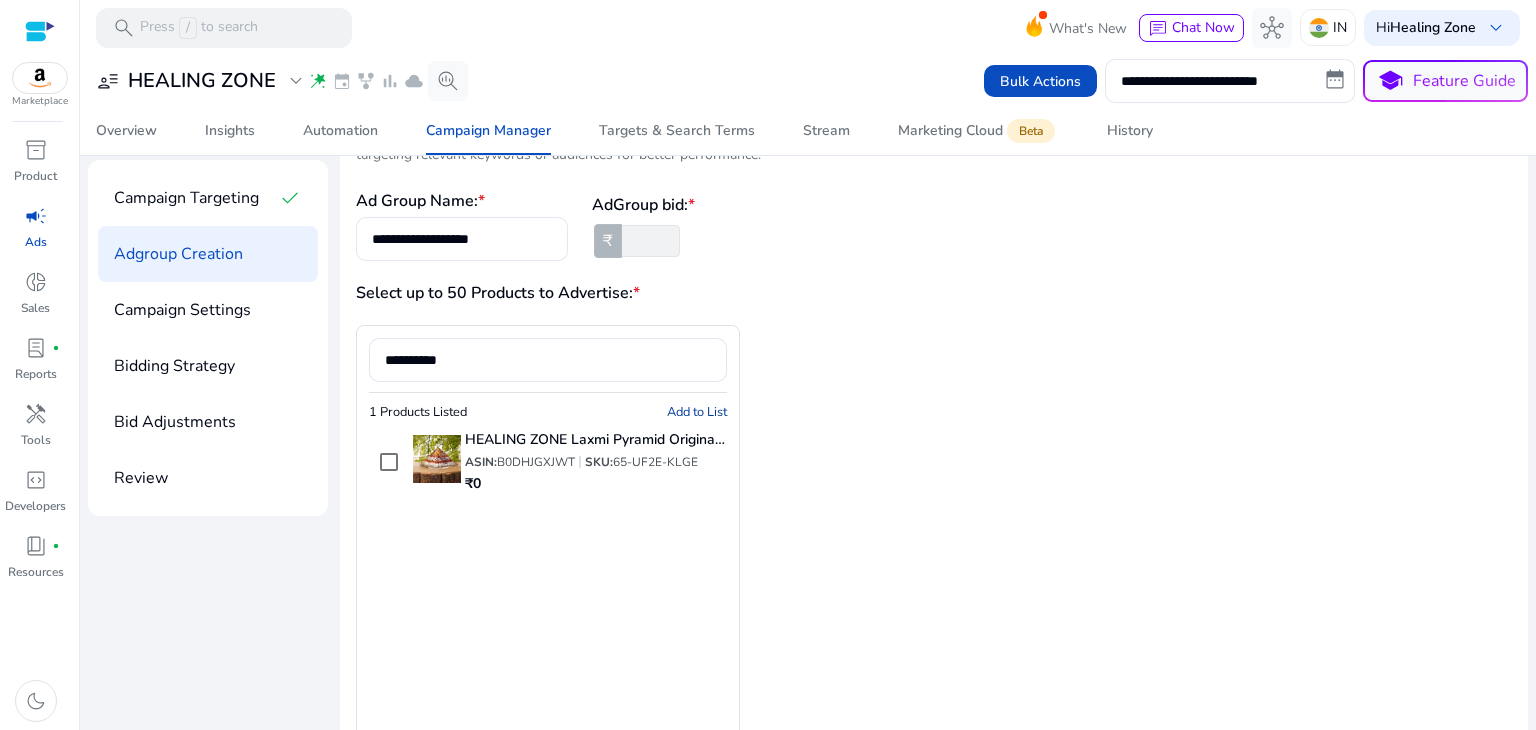 click on "Add to List" at bounding box center (697, 412) 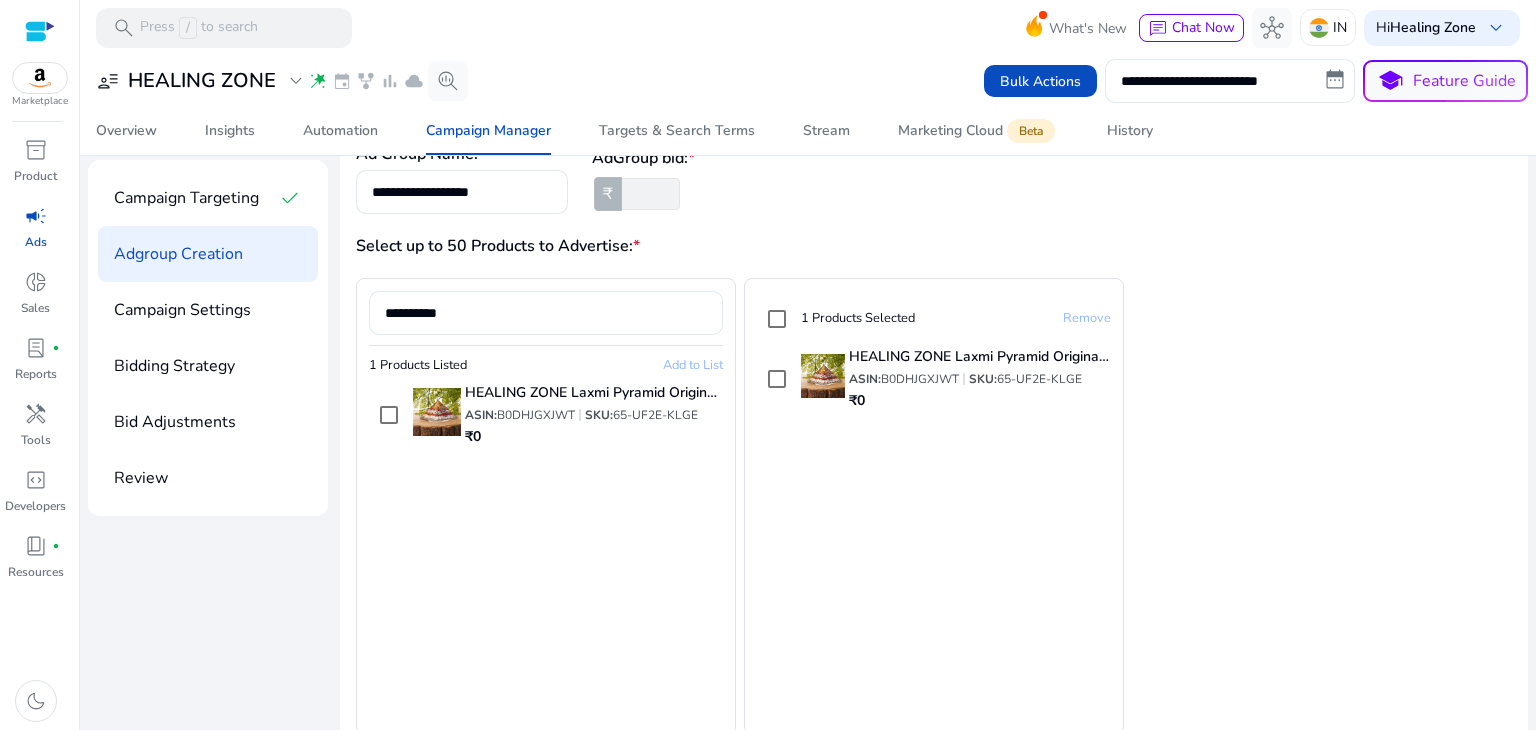 scroll, scrollTop: 127, scrollLeft: 0, axis: vertical 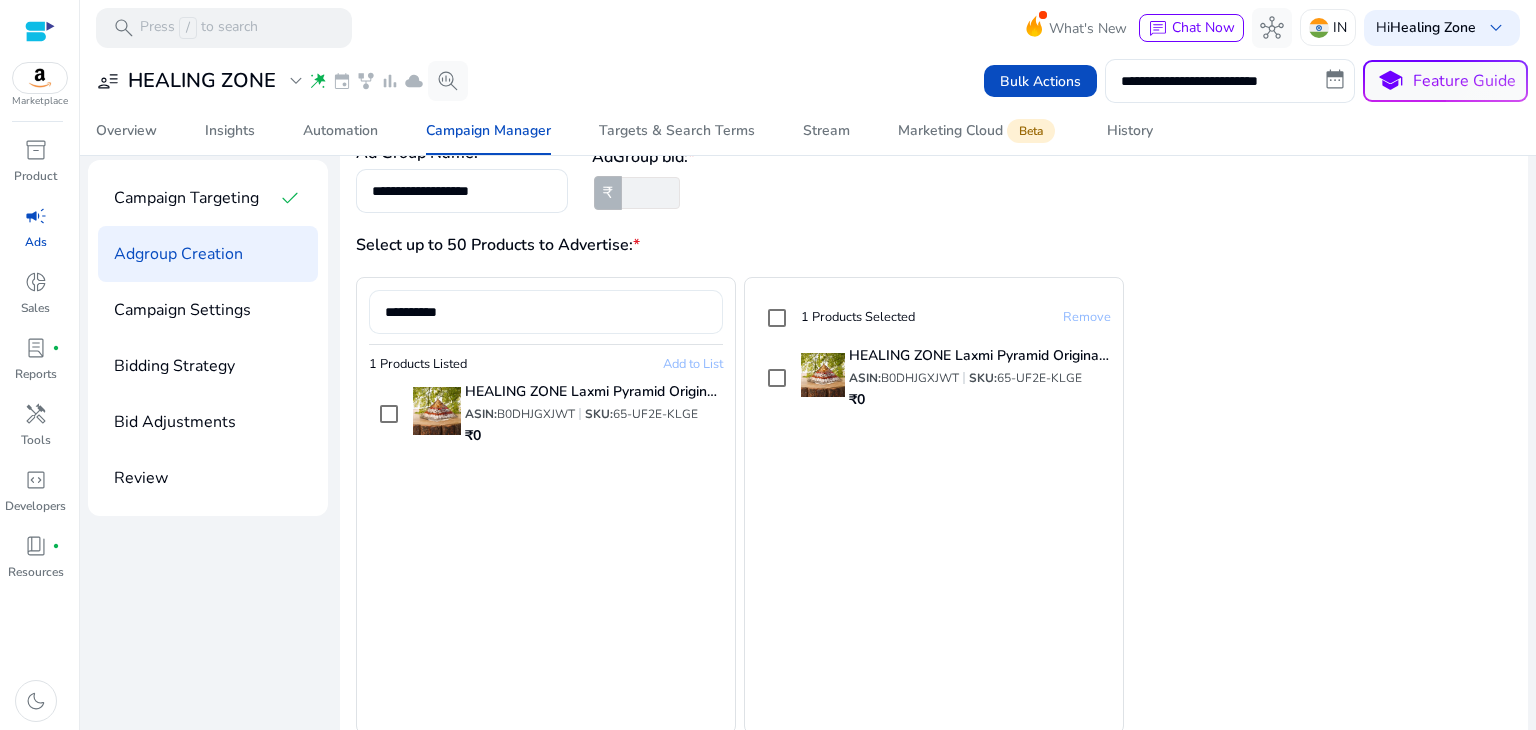 click on "**********" at bounding box center [546, 312] 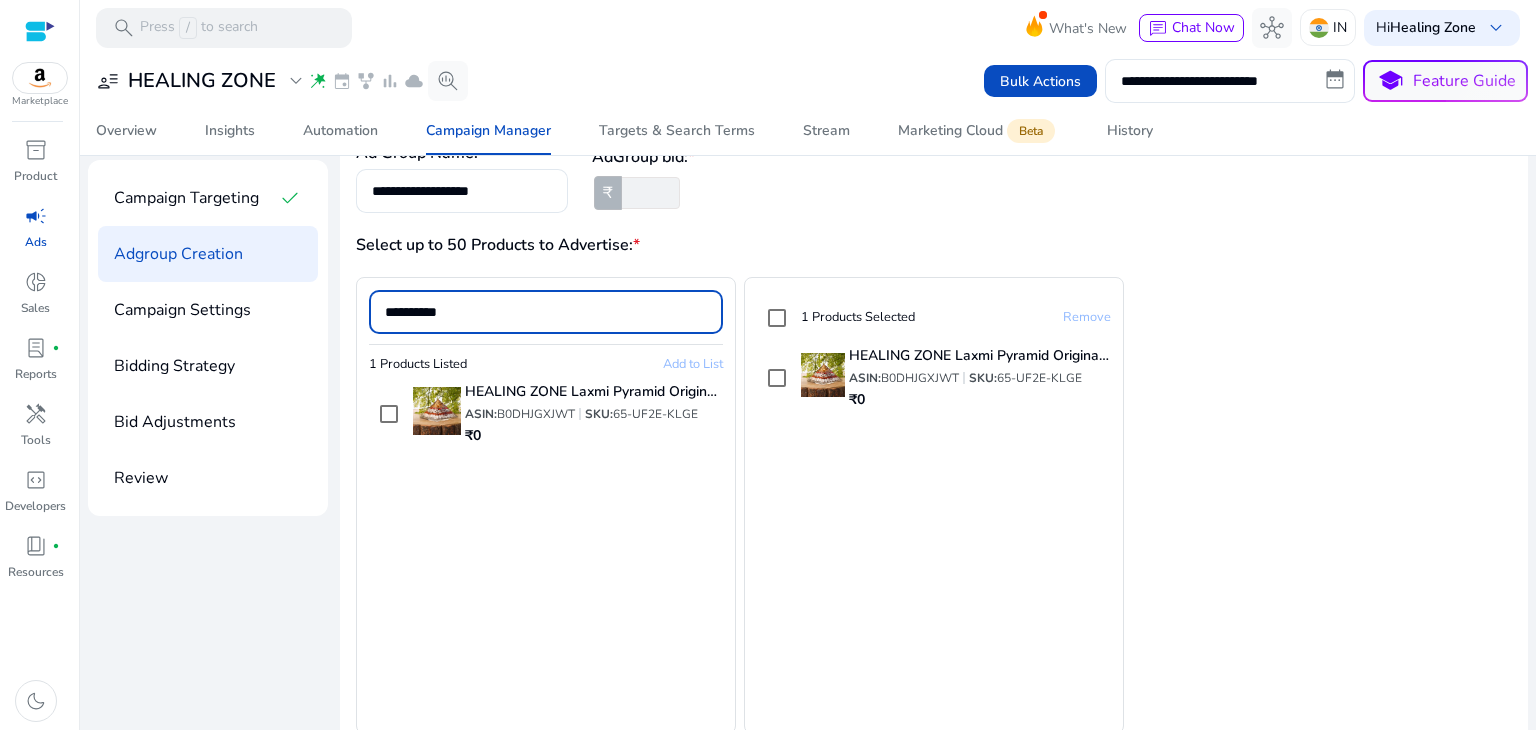click on "**********" at bounding box center [546, 312] 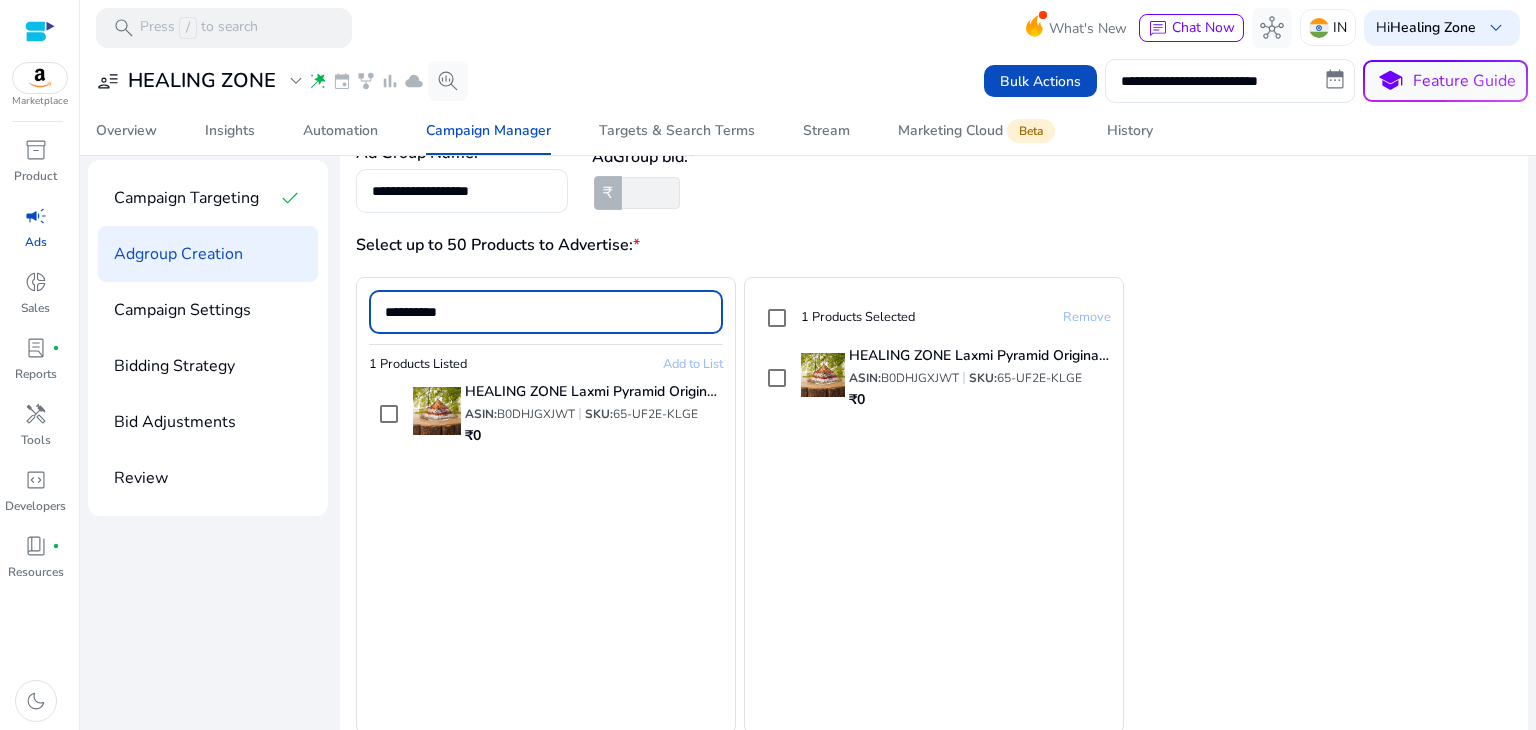 click on "**********" at bounding box center (546, 312) 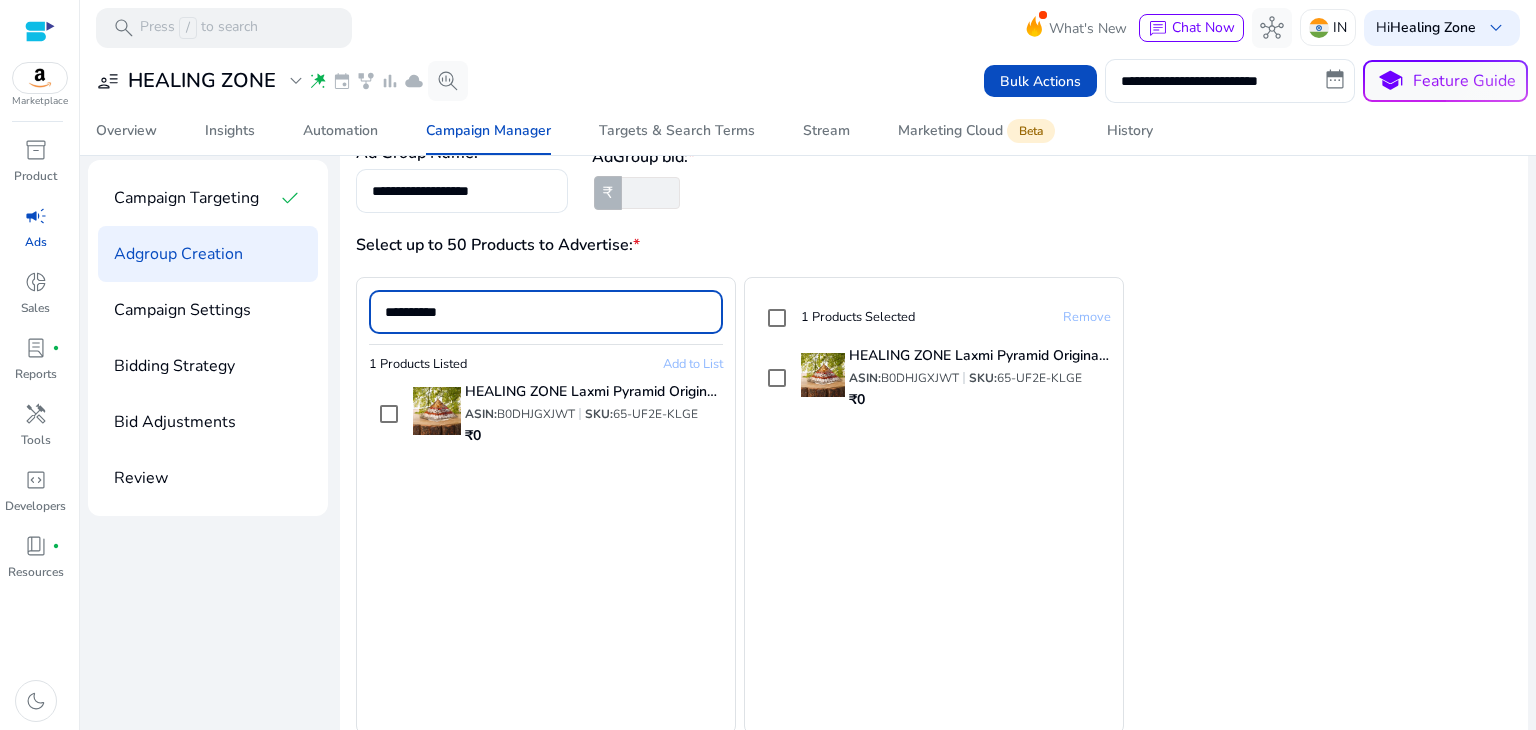 click on "**********" at bounding box center [546, 312] 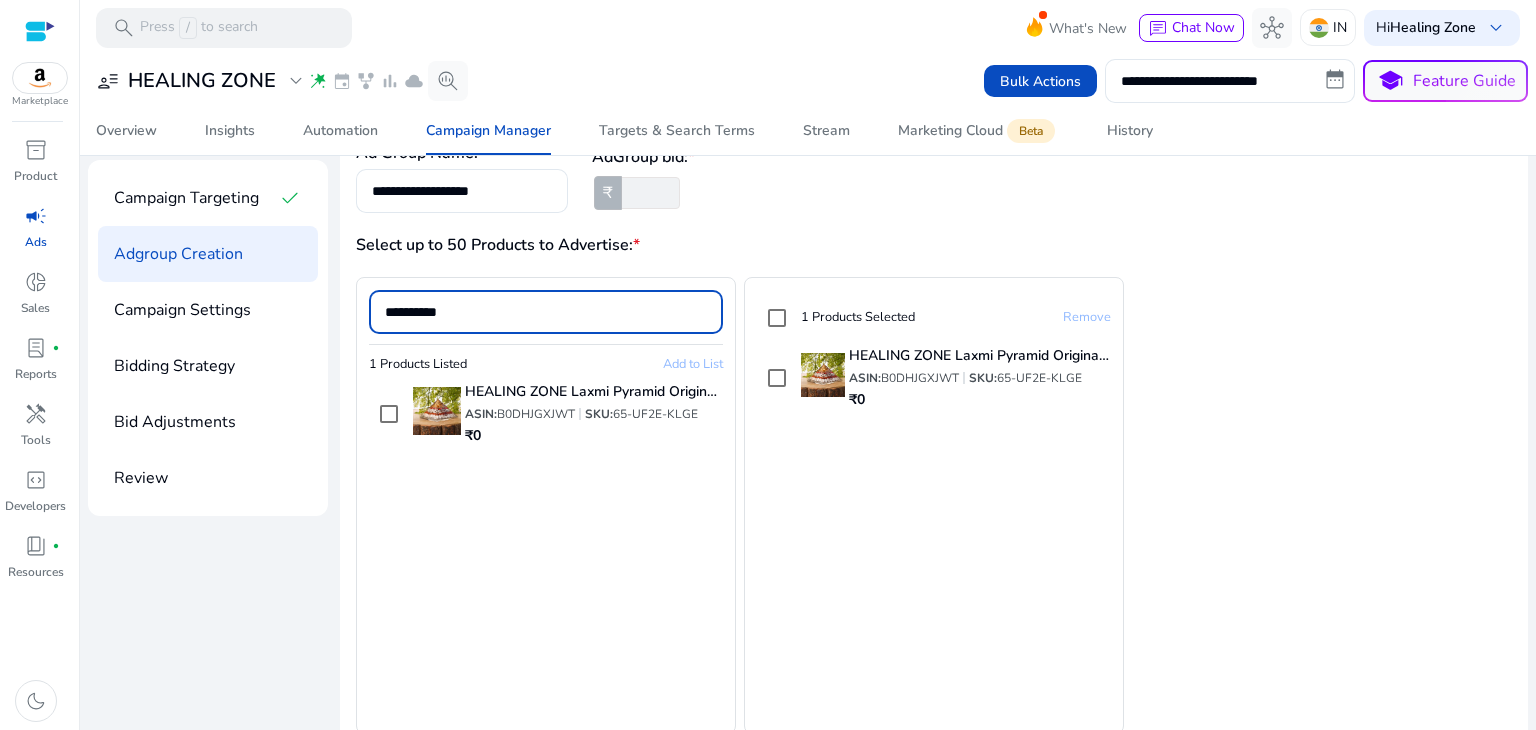 paste 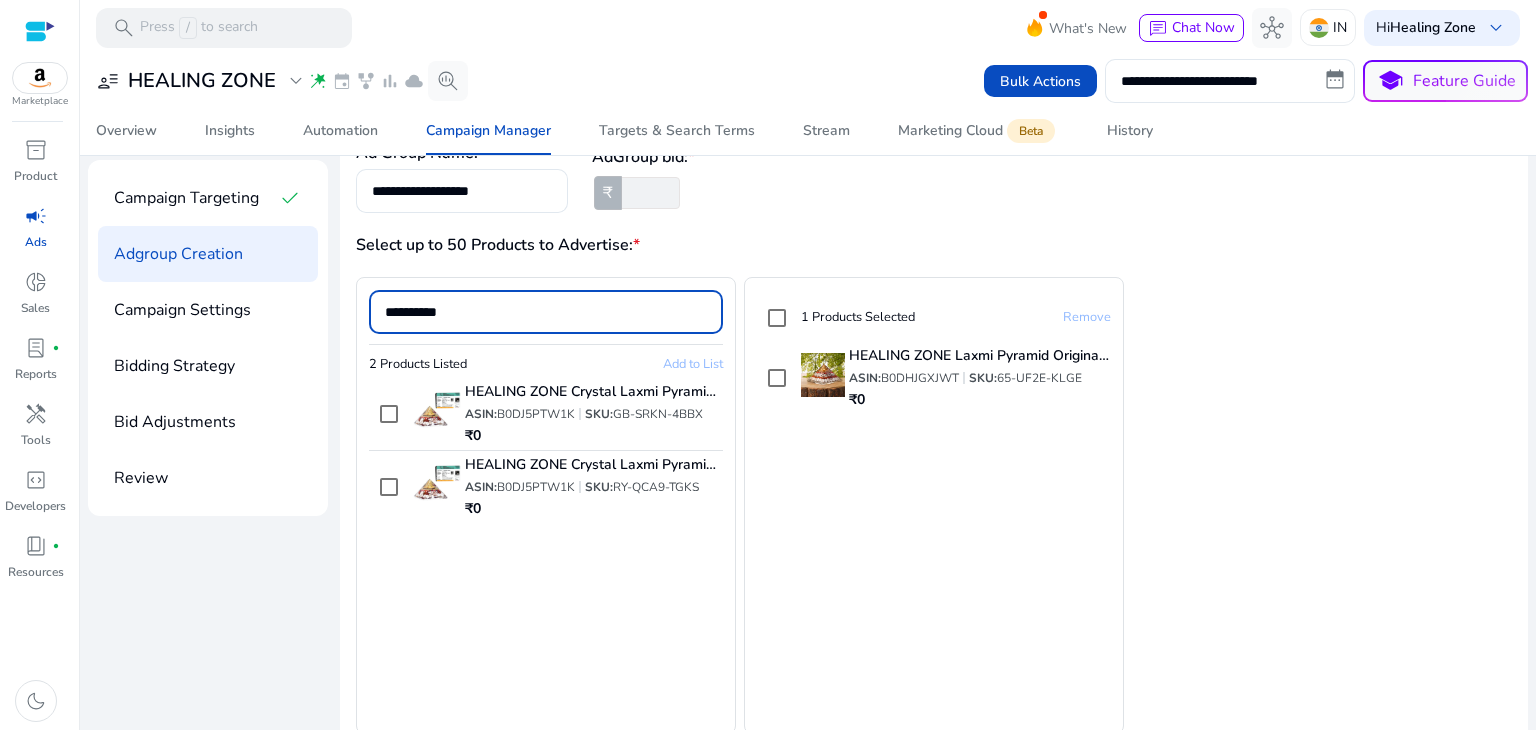 type on "**********" 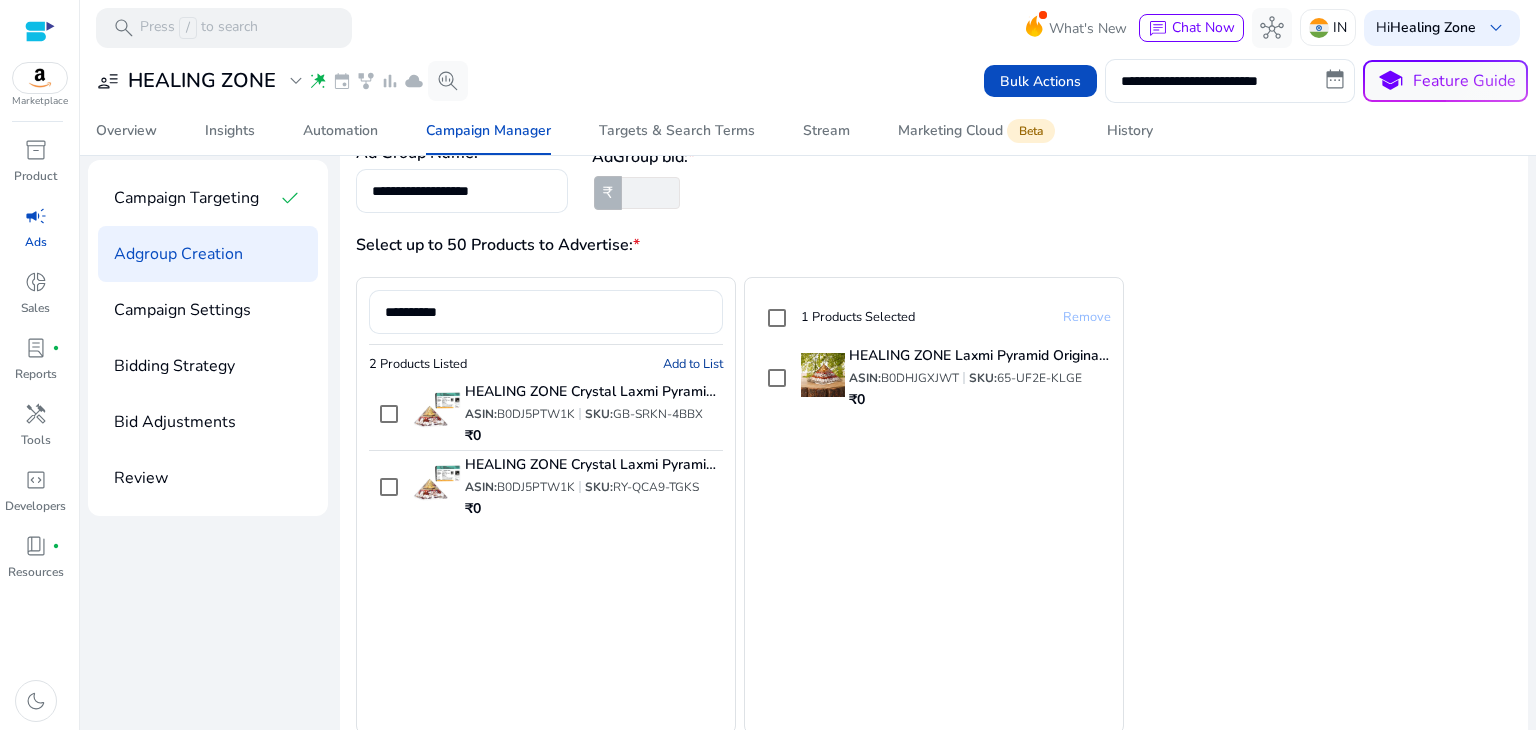 click on "Add to List" at bounding box center (693, 364) 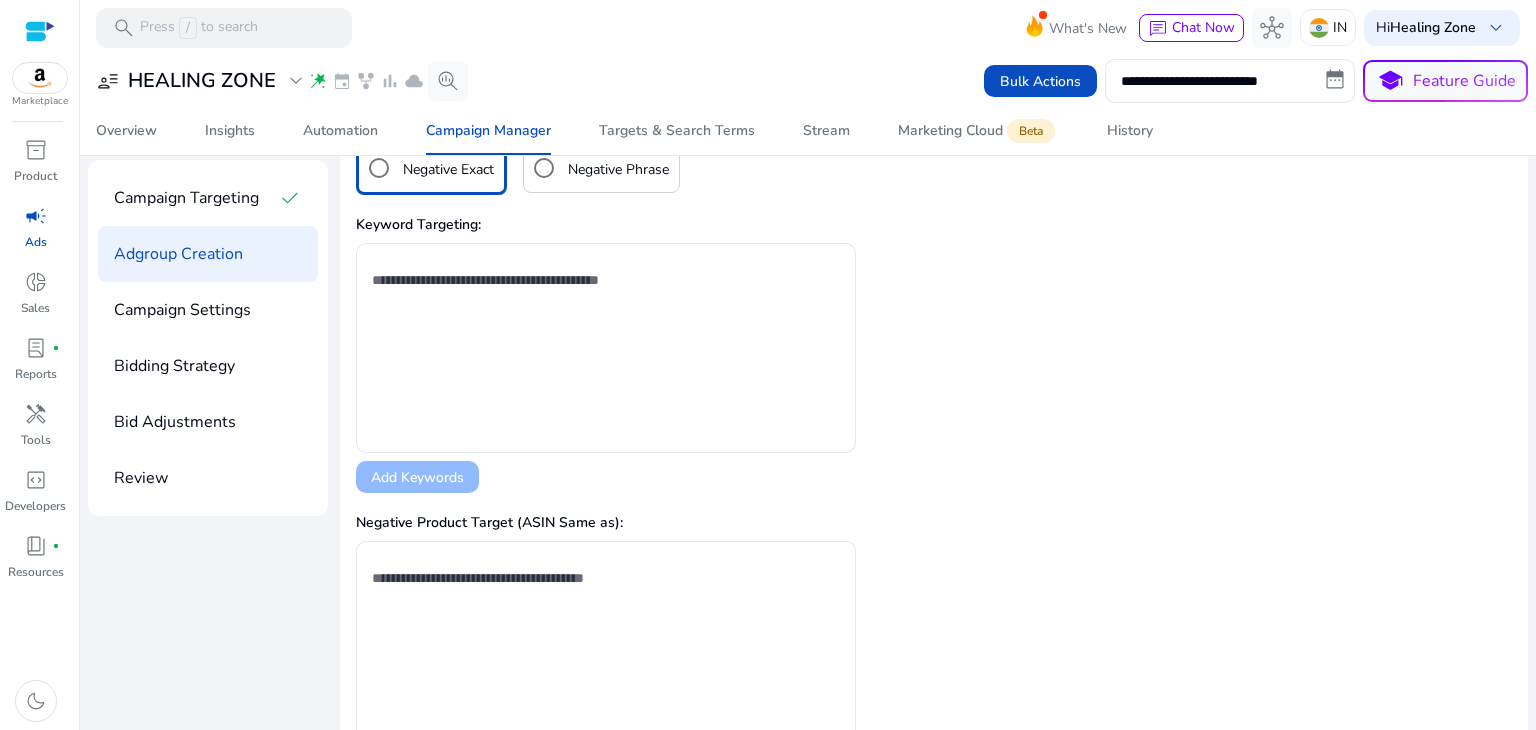 scroll, scrollTop: 1212, scrollLeft: 0, axis: vertical 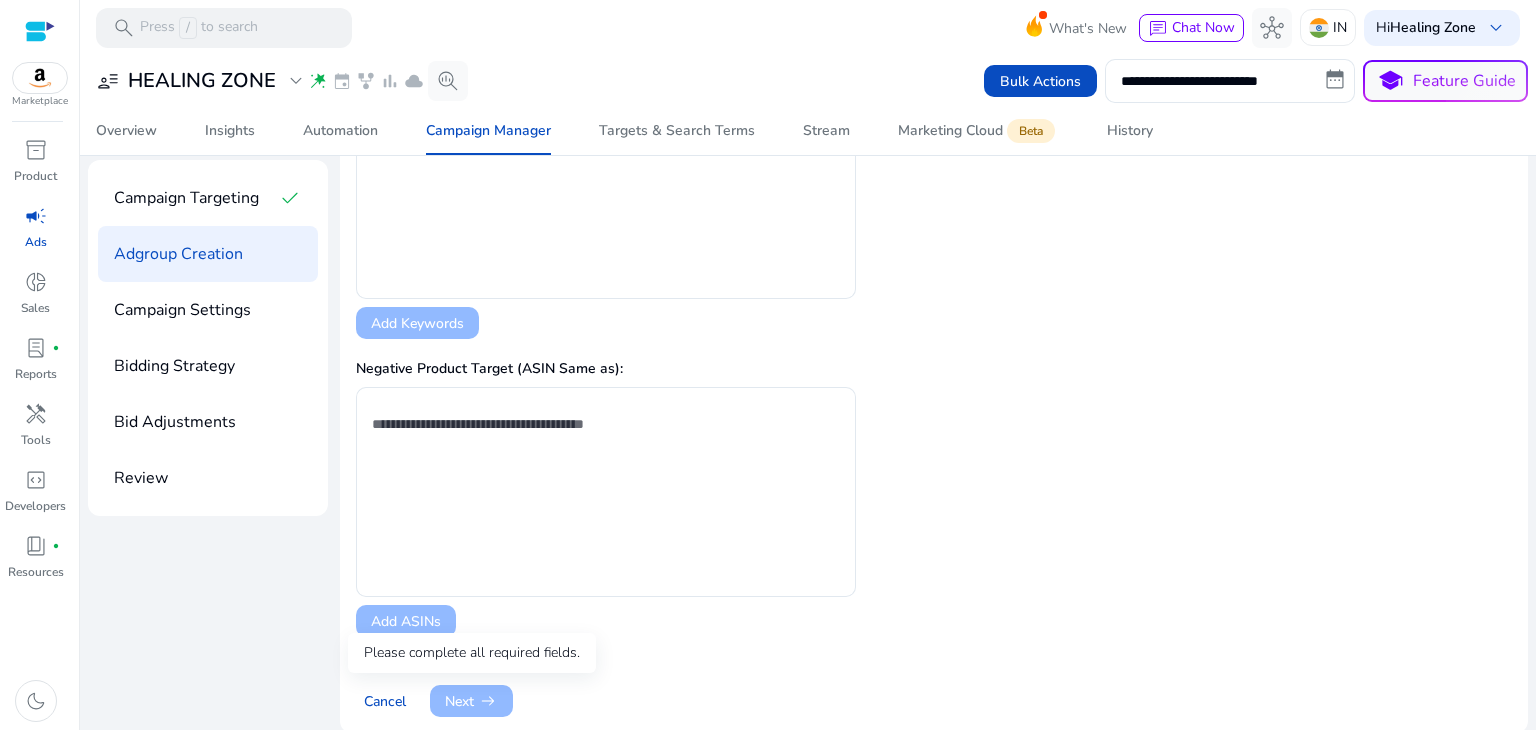 click on "Next   arrow_right_alt" at bounding box center (471, 701) 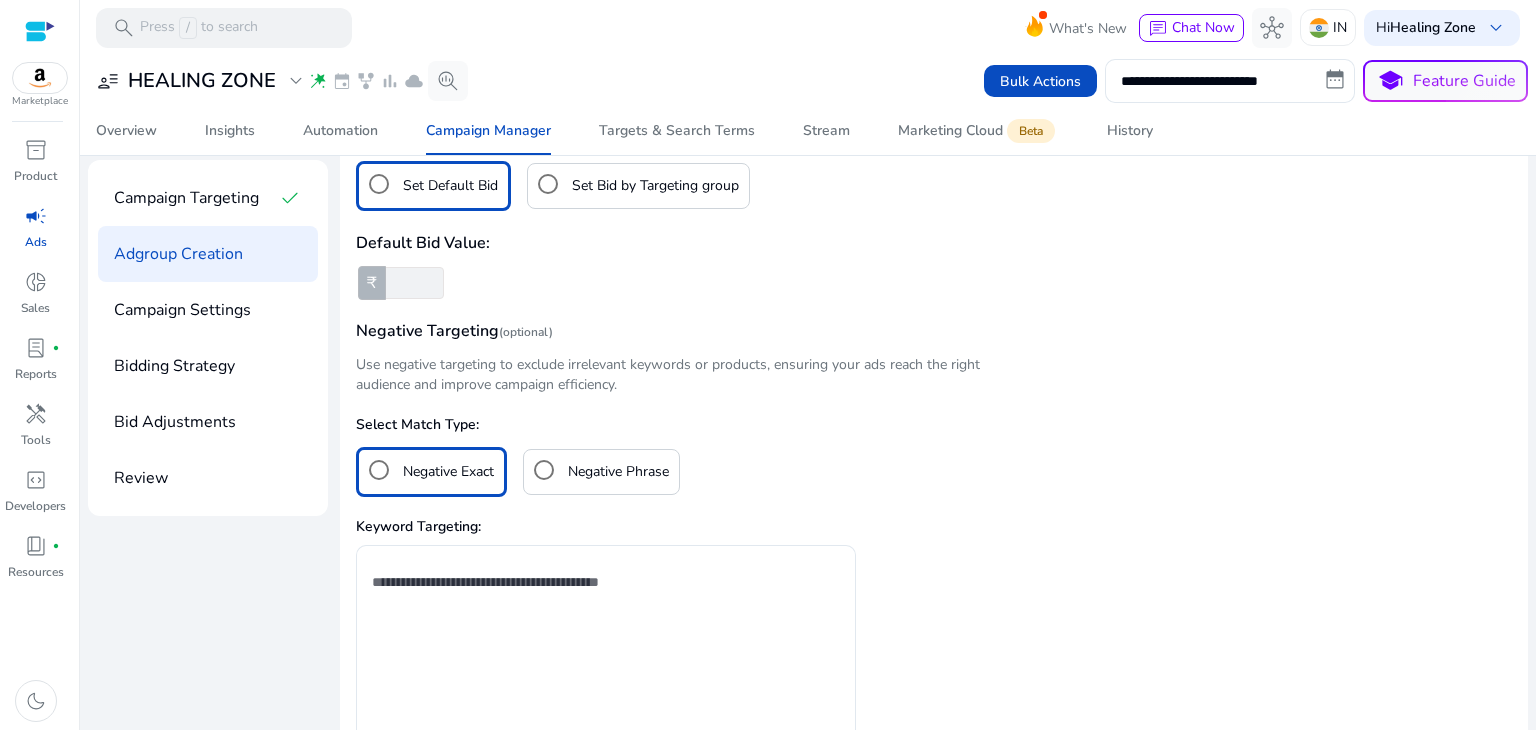scroll, scrollTop: 780, scrollLeft: 0, axis: vertical 